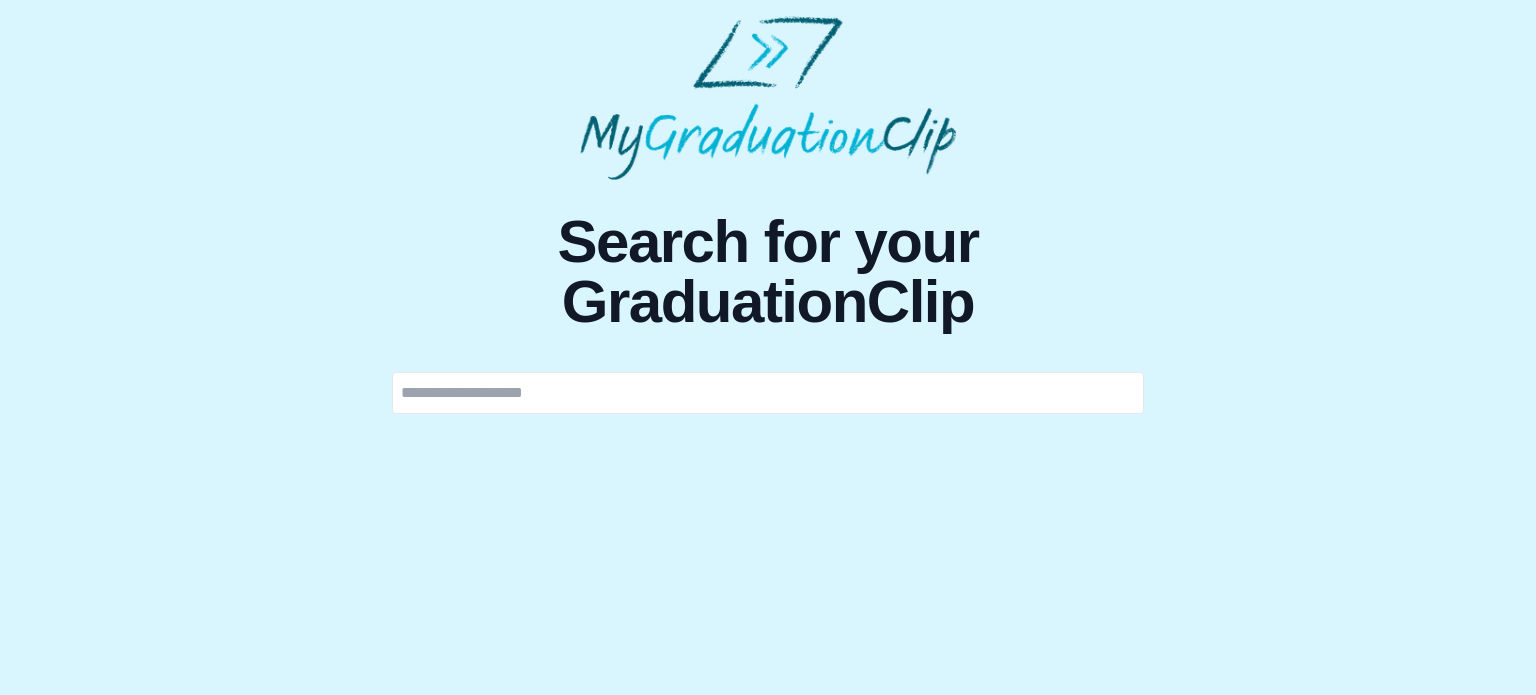 scroll, scrollTop: 0, scrollLeft: 0, axis: both 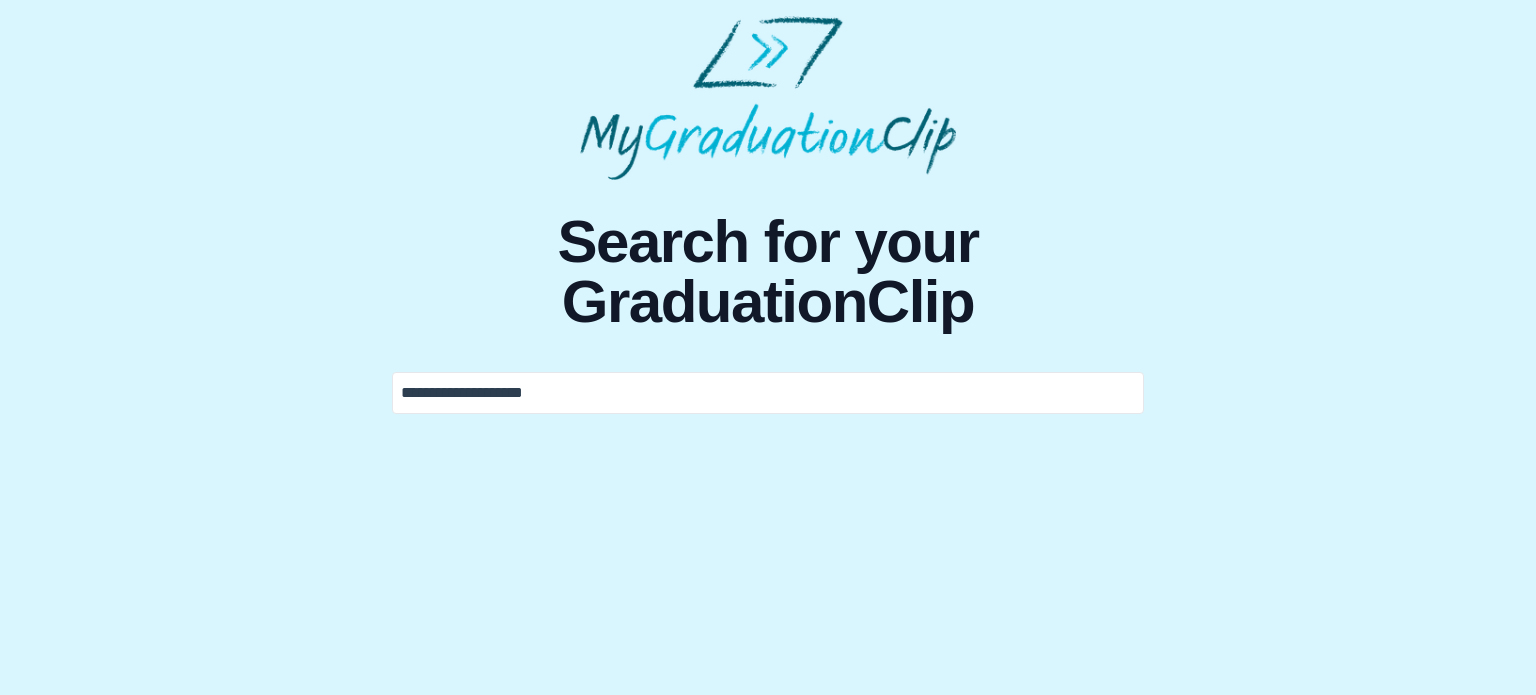 type on "**********" 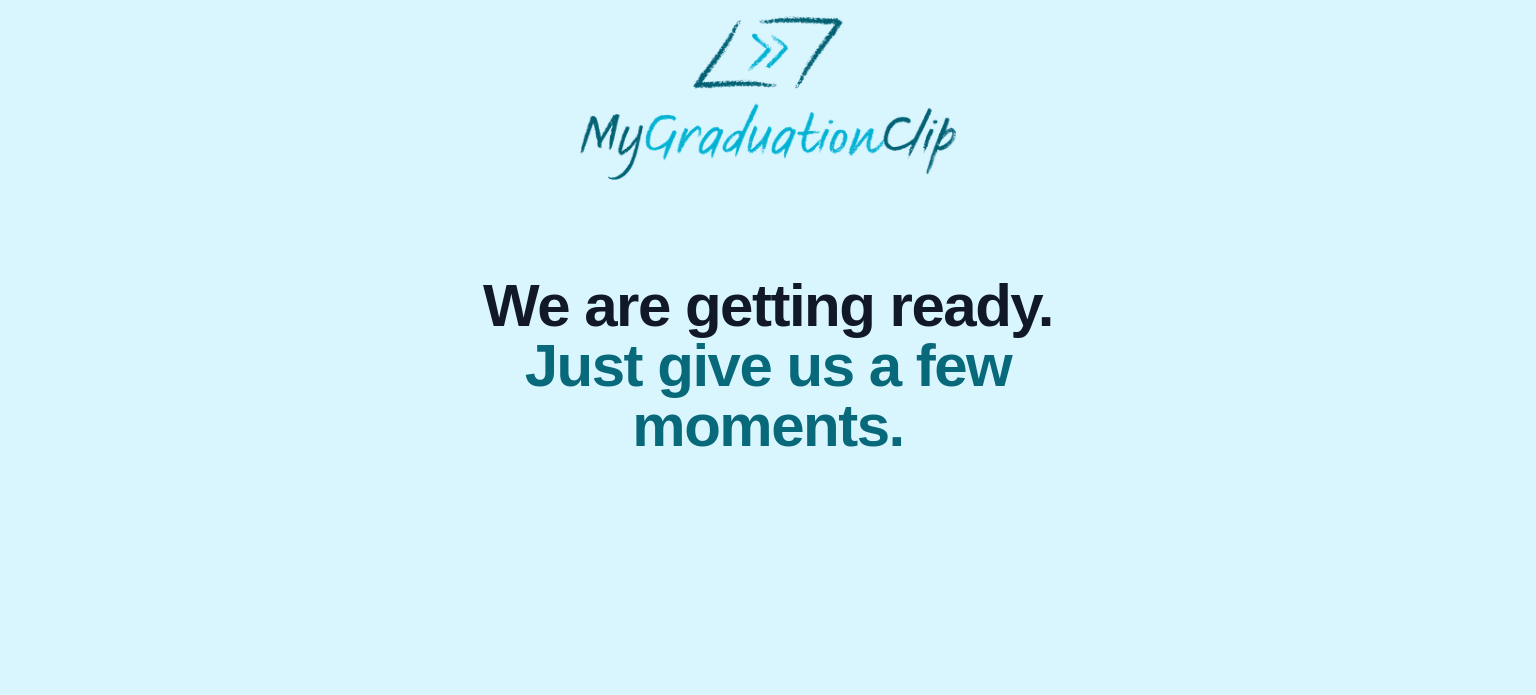 scroll, scrollTop: 0, scrollLeft: 0, axis: both 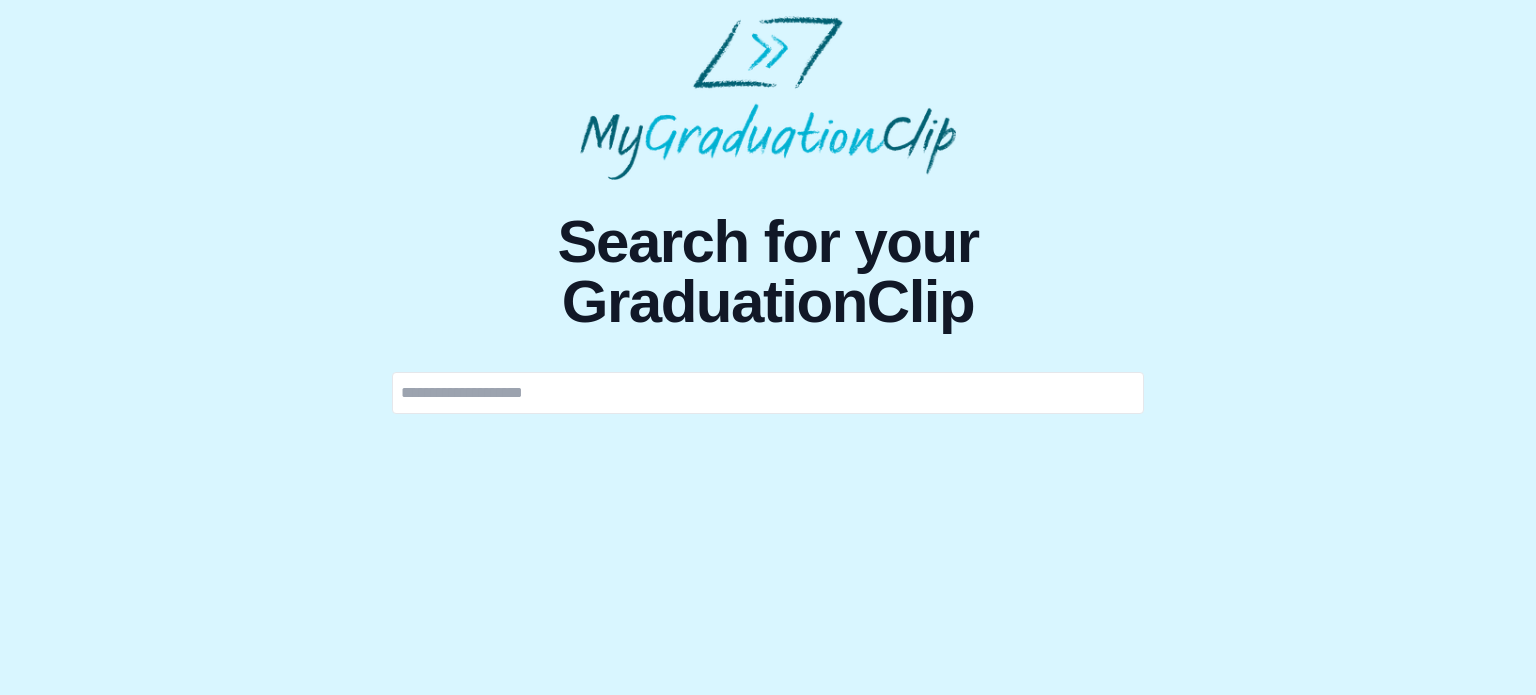 click at bounding box center (768, 393) 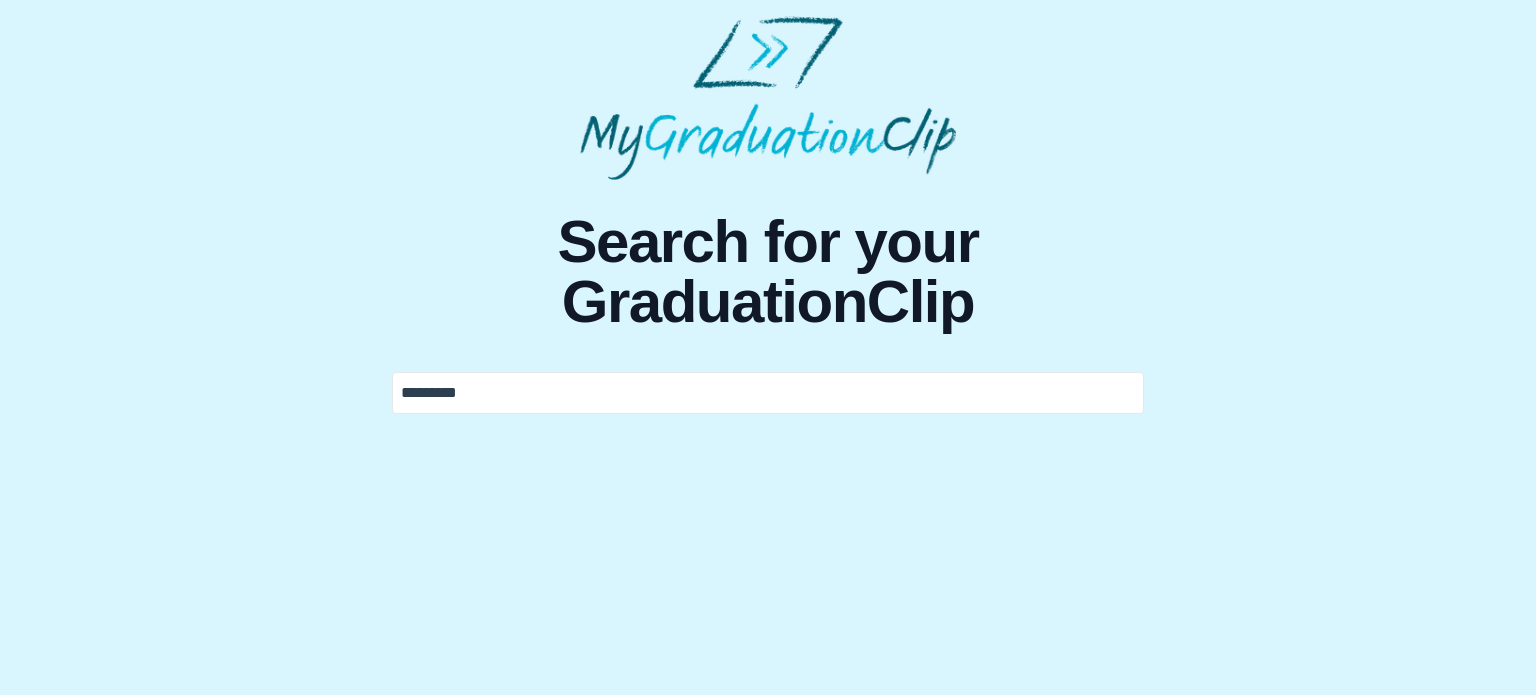 click on "*********" at bounding box center [768, 393] 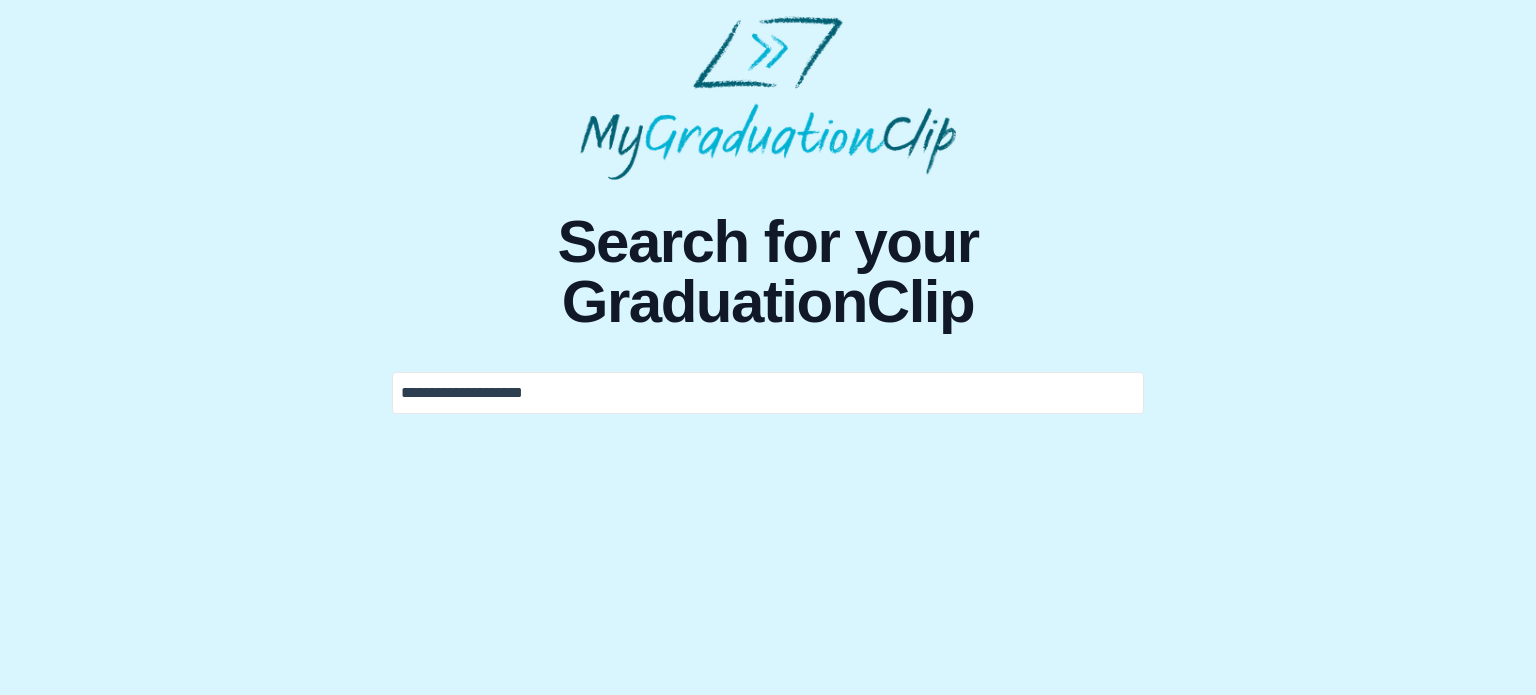 type on "**********" 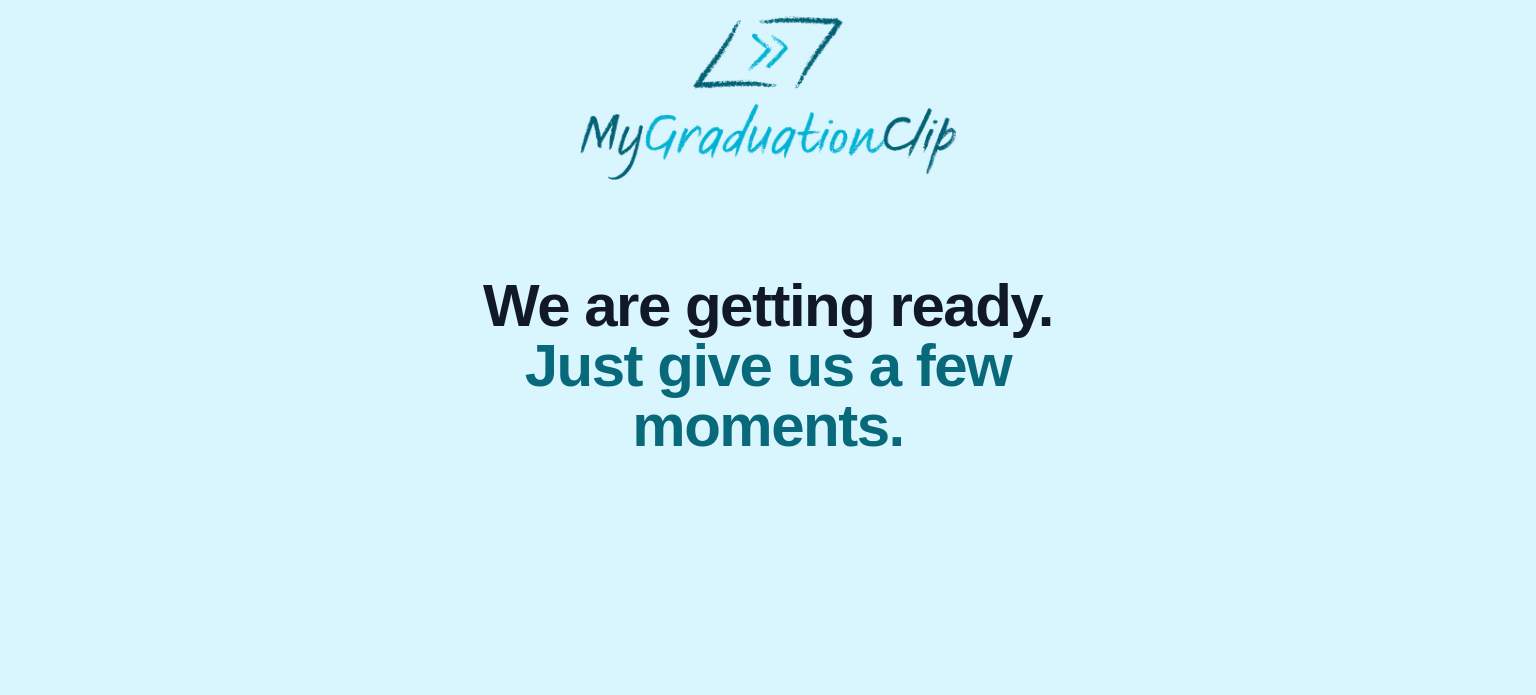 scroll, scrollTop: 0, scrollLeft: 0, axis: both 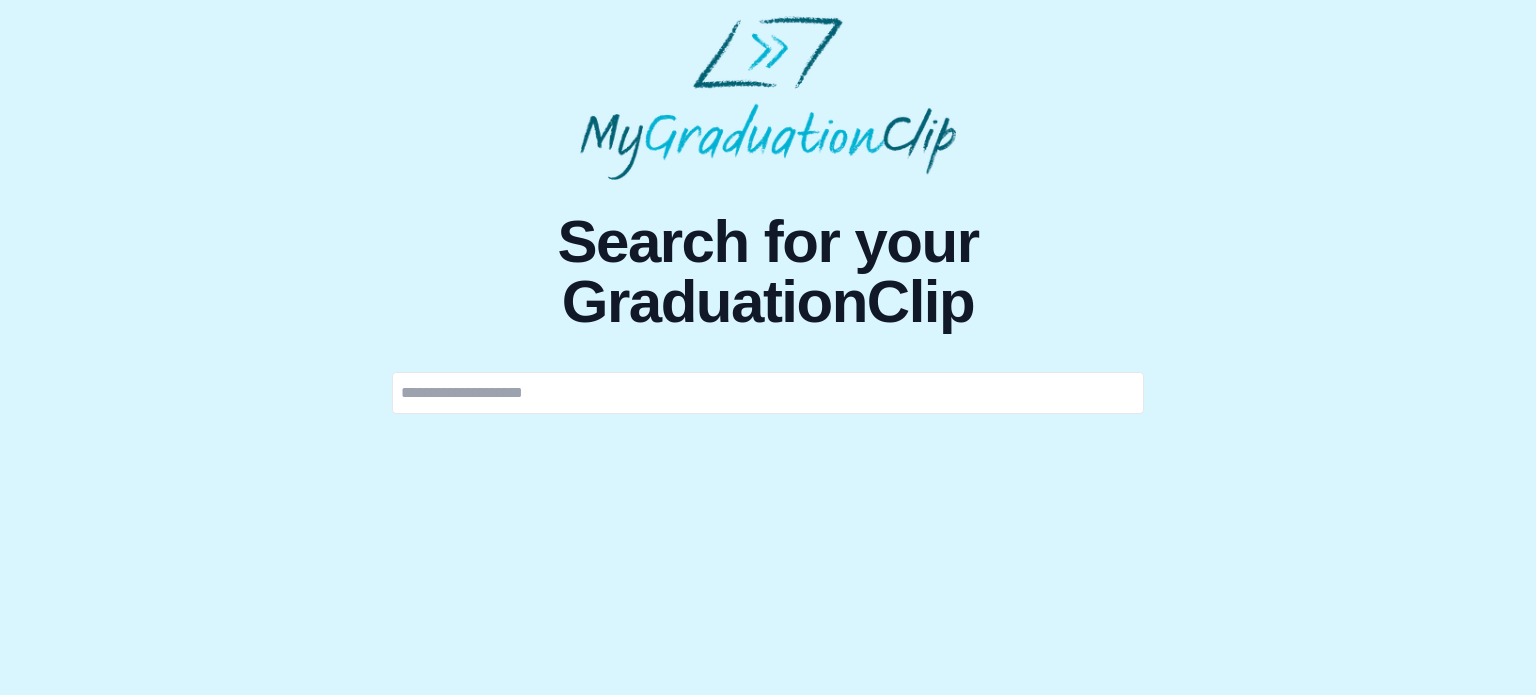 click at bounding box center [768, 393] 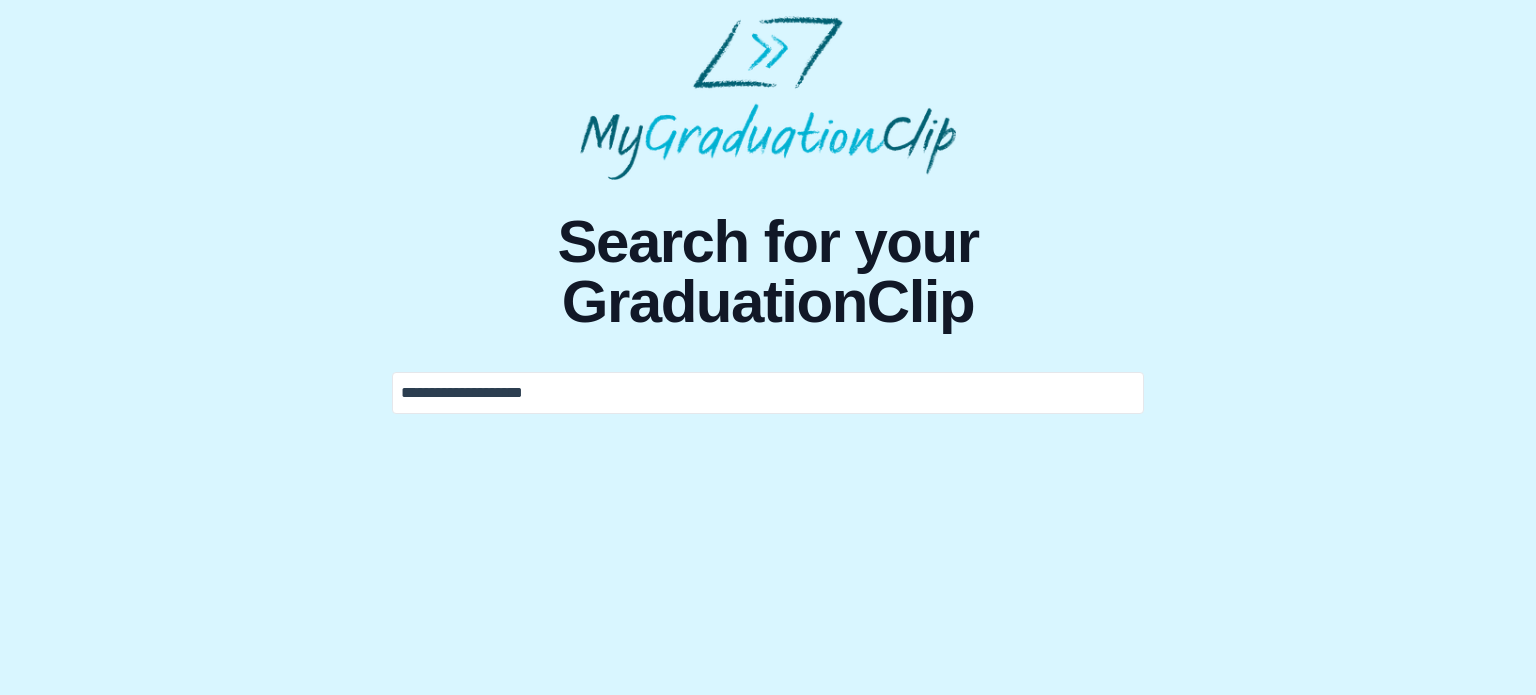 type on "**********" 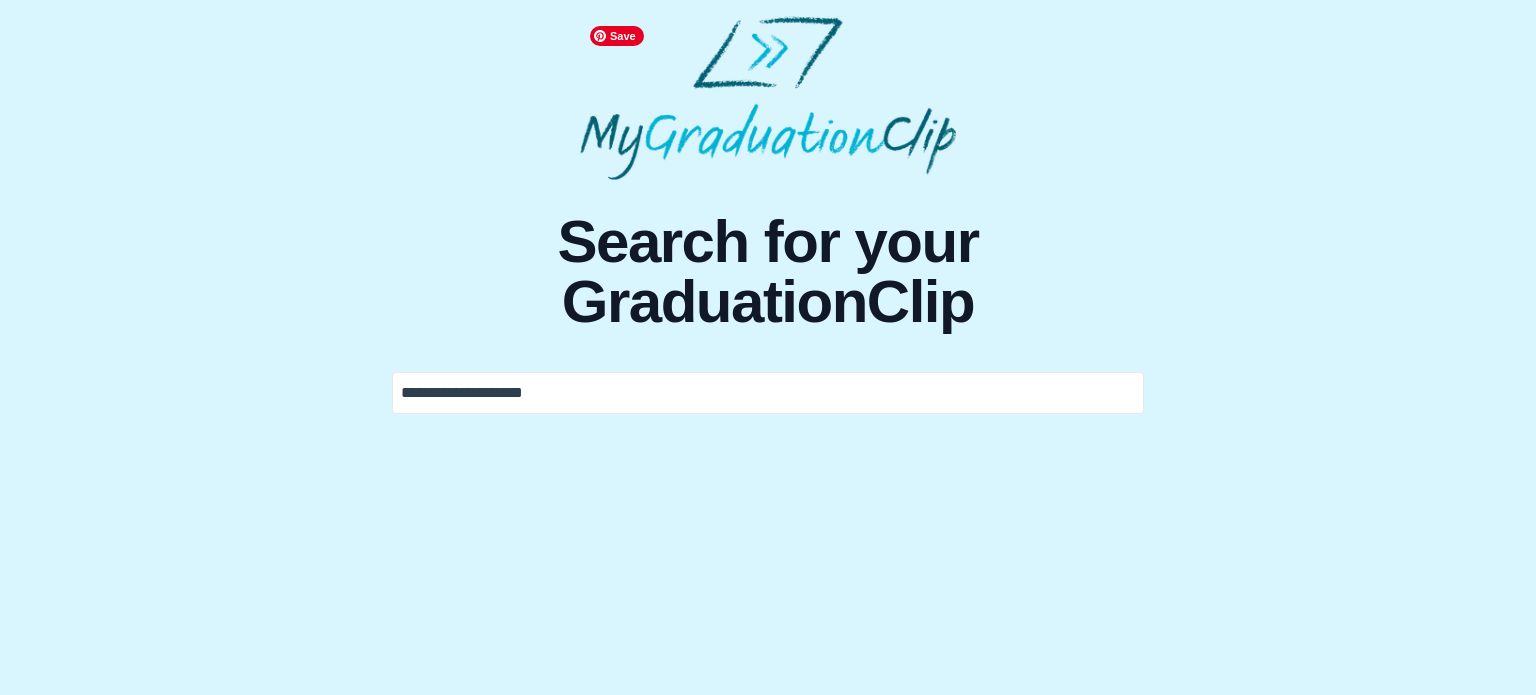click at bounding box center (768, 98) 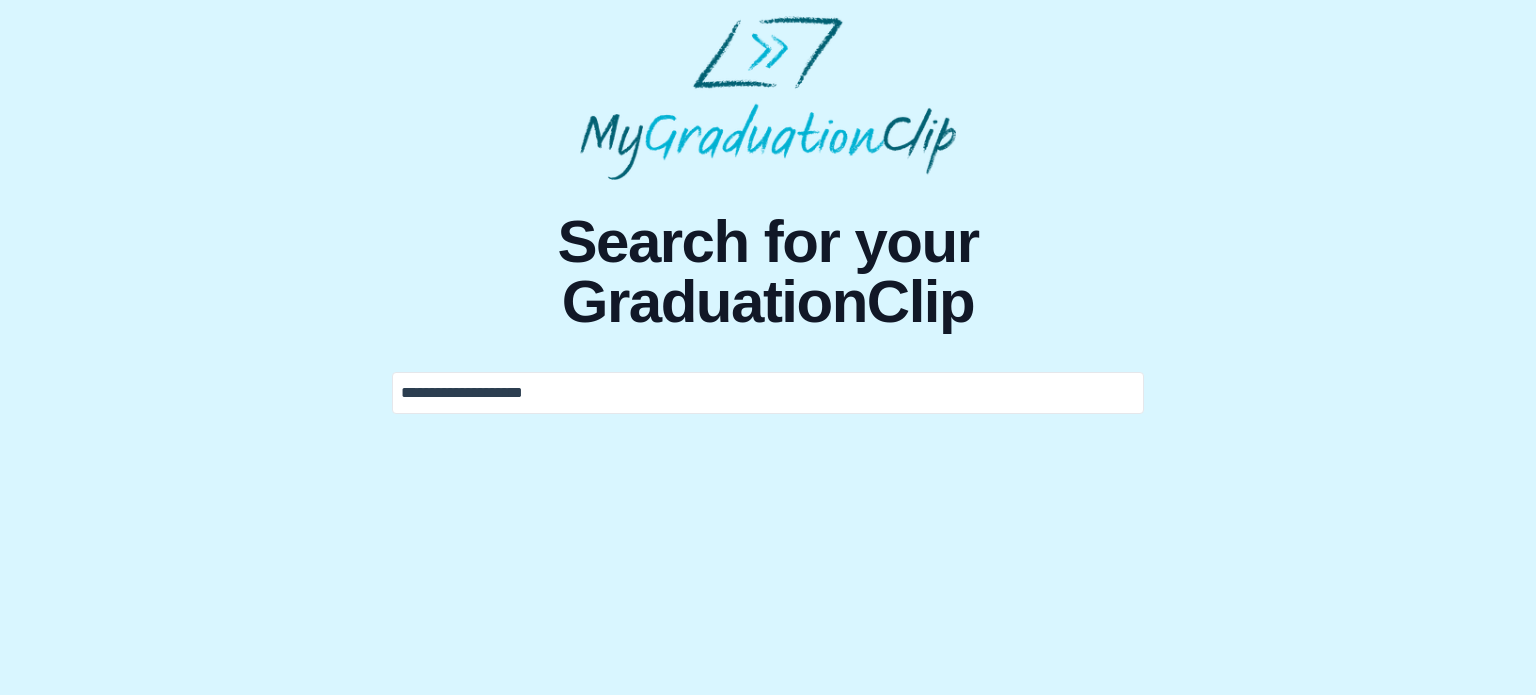 click on "**********" at bounding box center (768, 393) 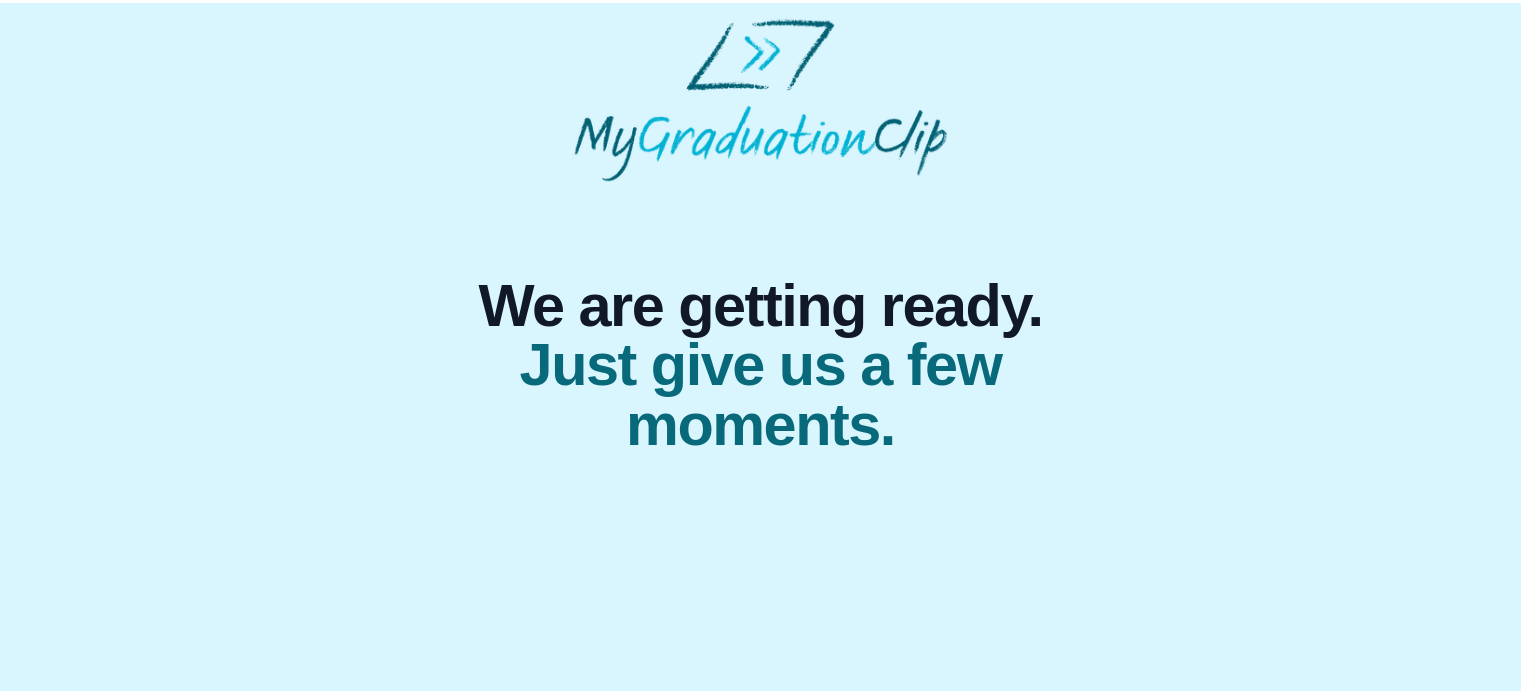 scroll, scrollTop: 0, scrollLeft: 0, axis: both 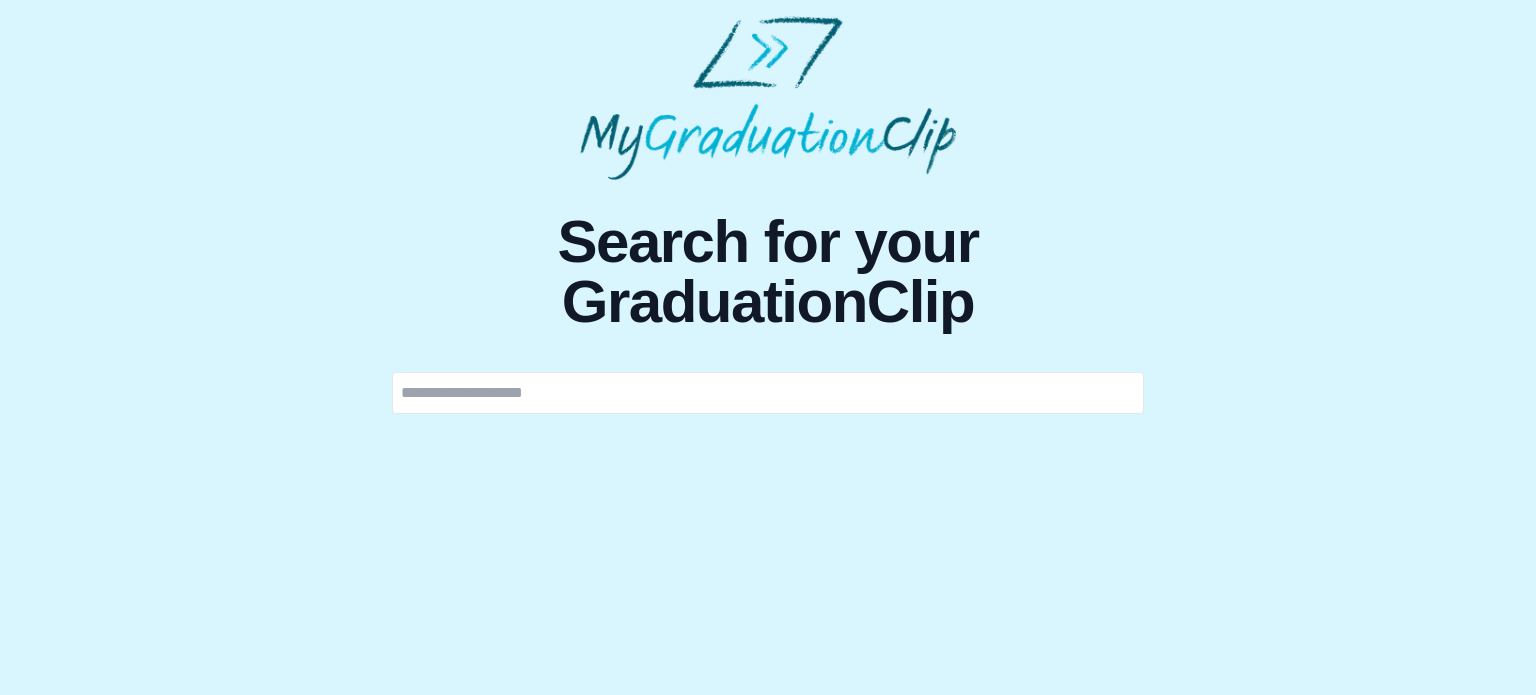 click at bounding box center [768, 393] 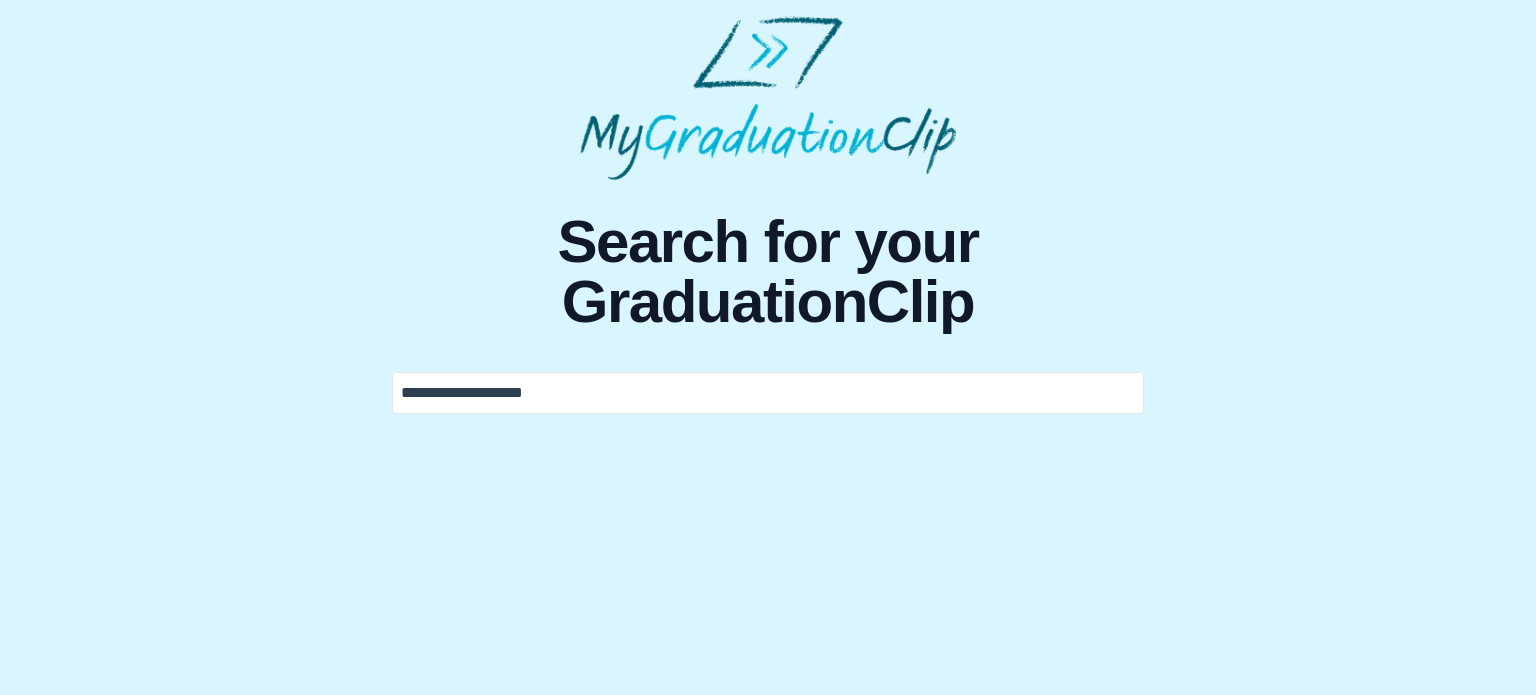 click on "**********" at bounding box center (768, 215) 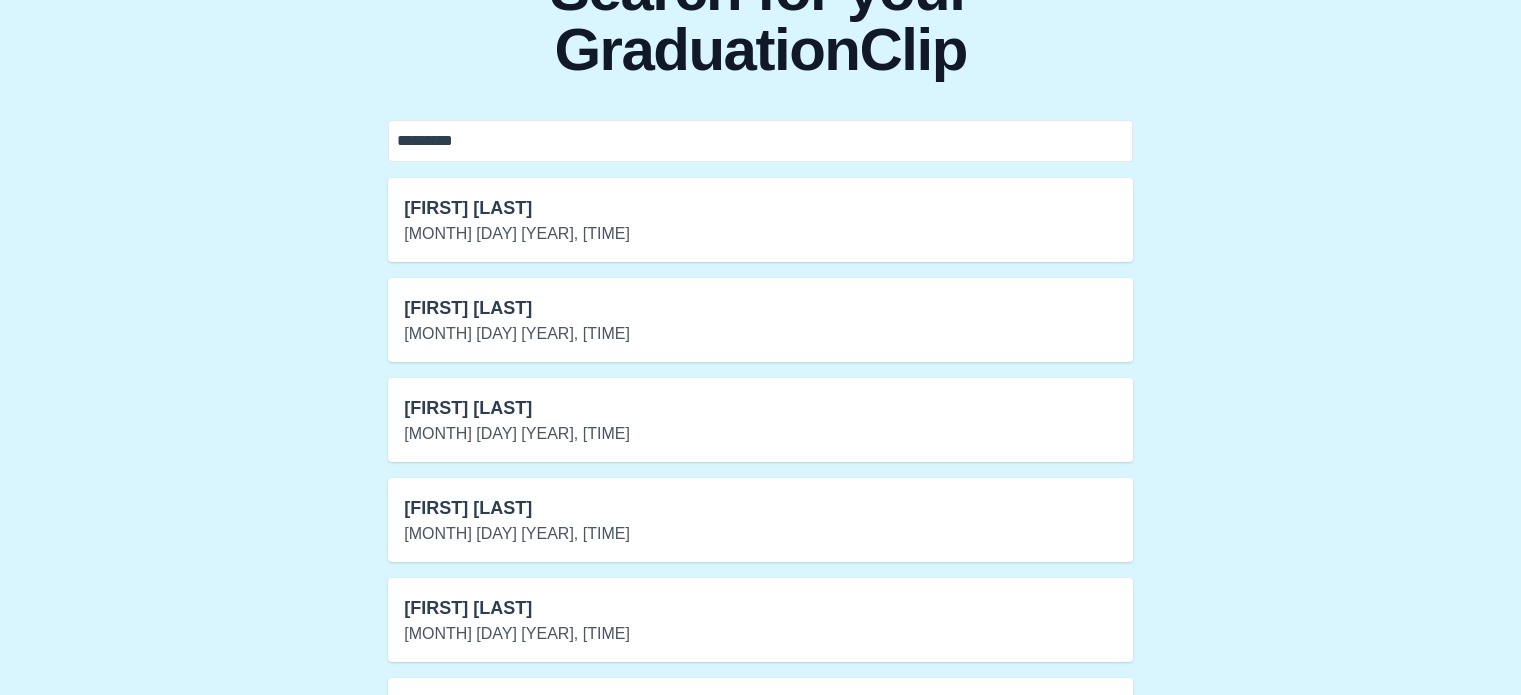 scroll, scrollTop: 0, scrollLeft: 0, axis: both 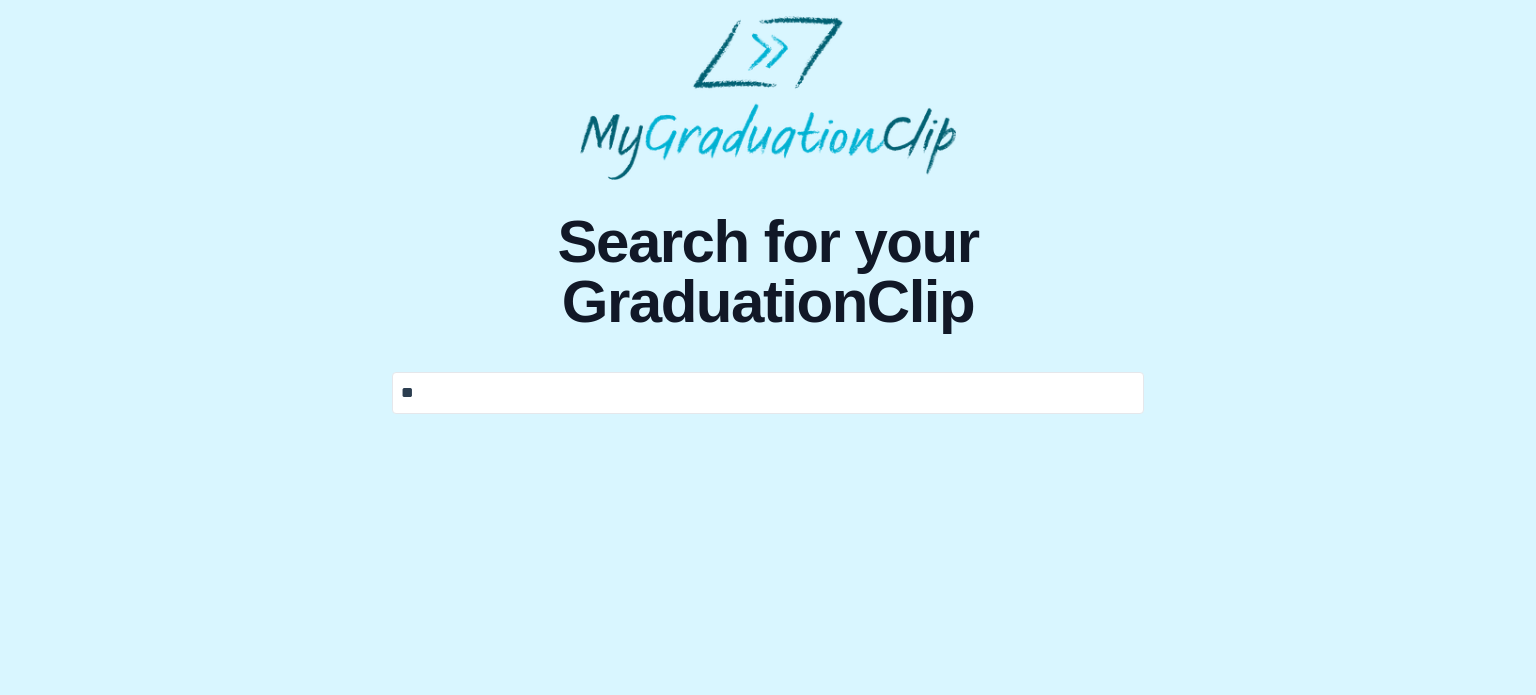 type on "*" 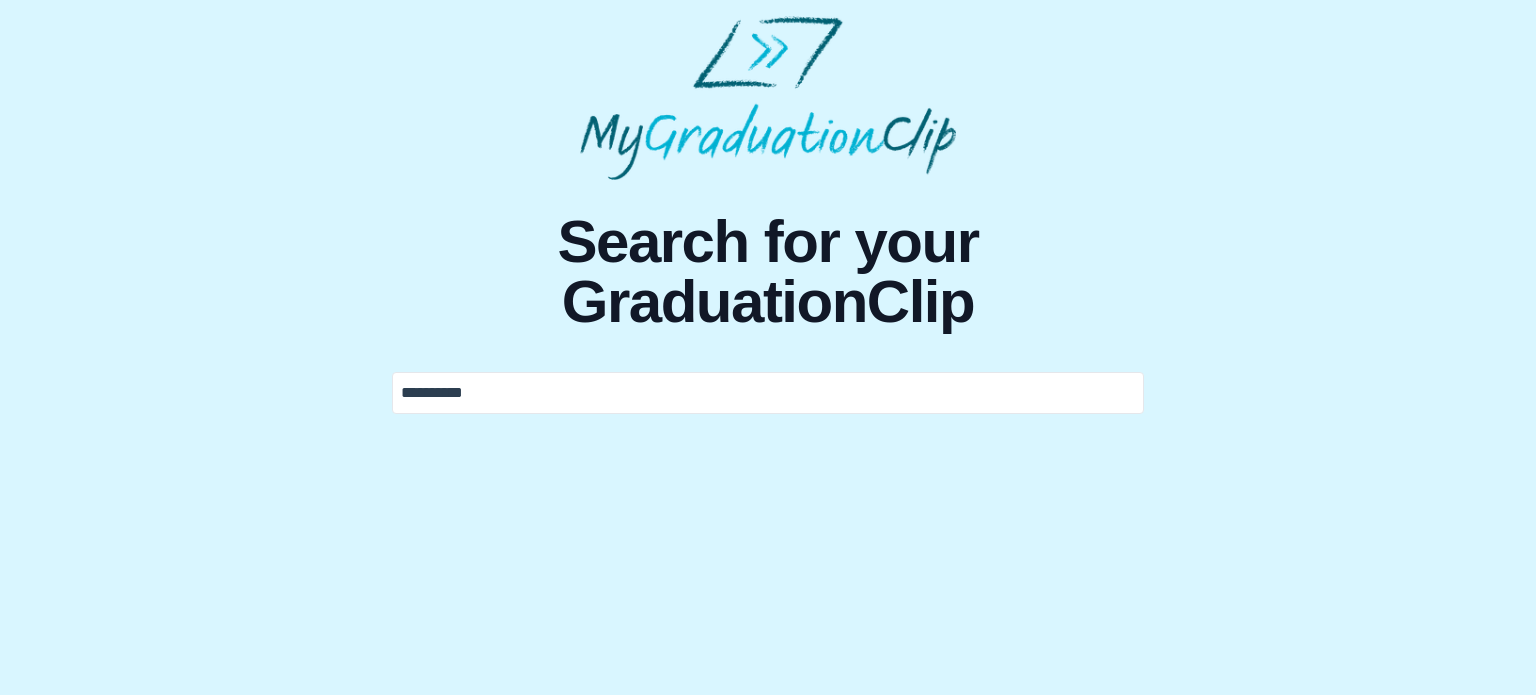 click on "**********" at bounding box center [768, 393] 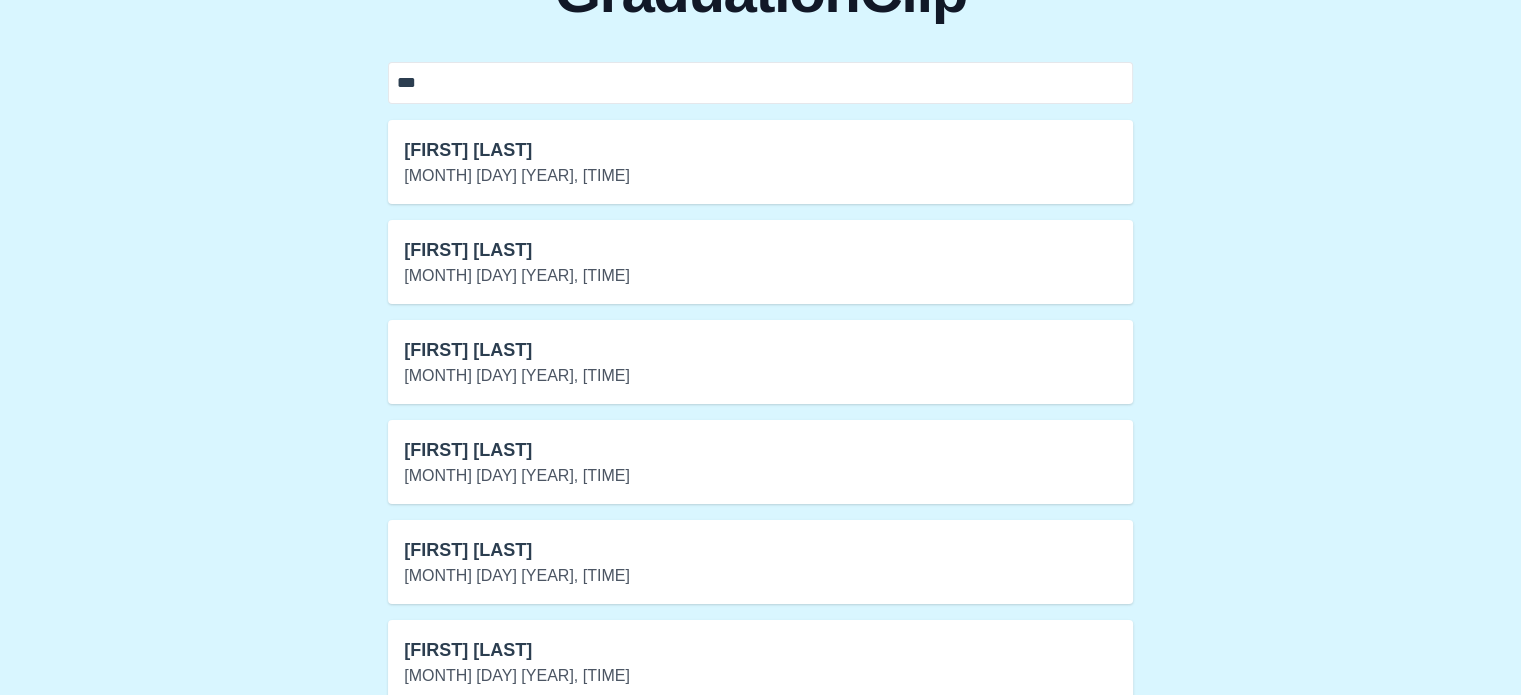 scroll, scrollTop: 310, scrollLeft: 0, axis: vertical 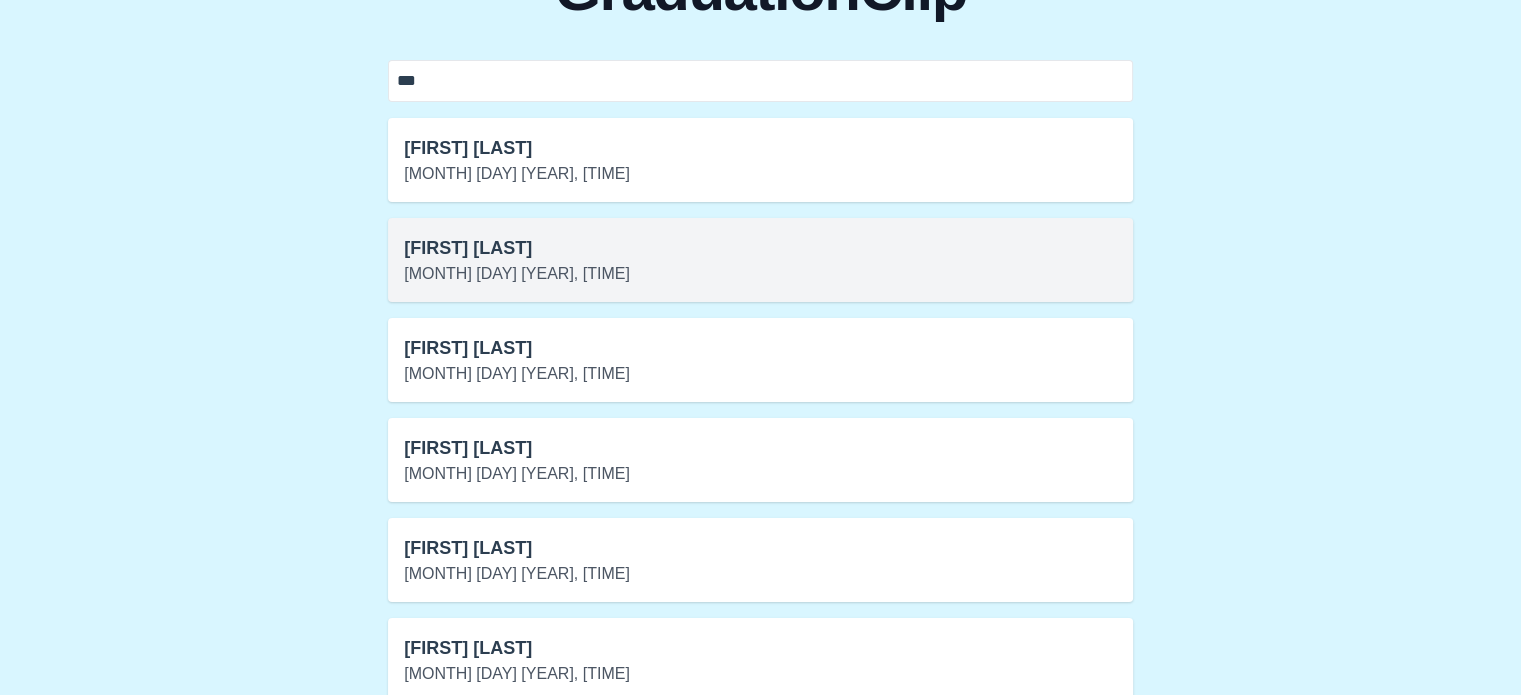 type on "***" 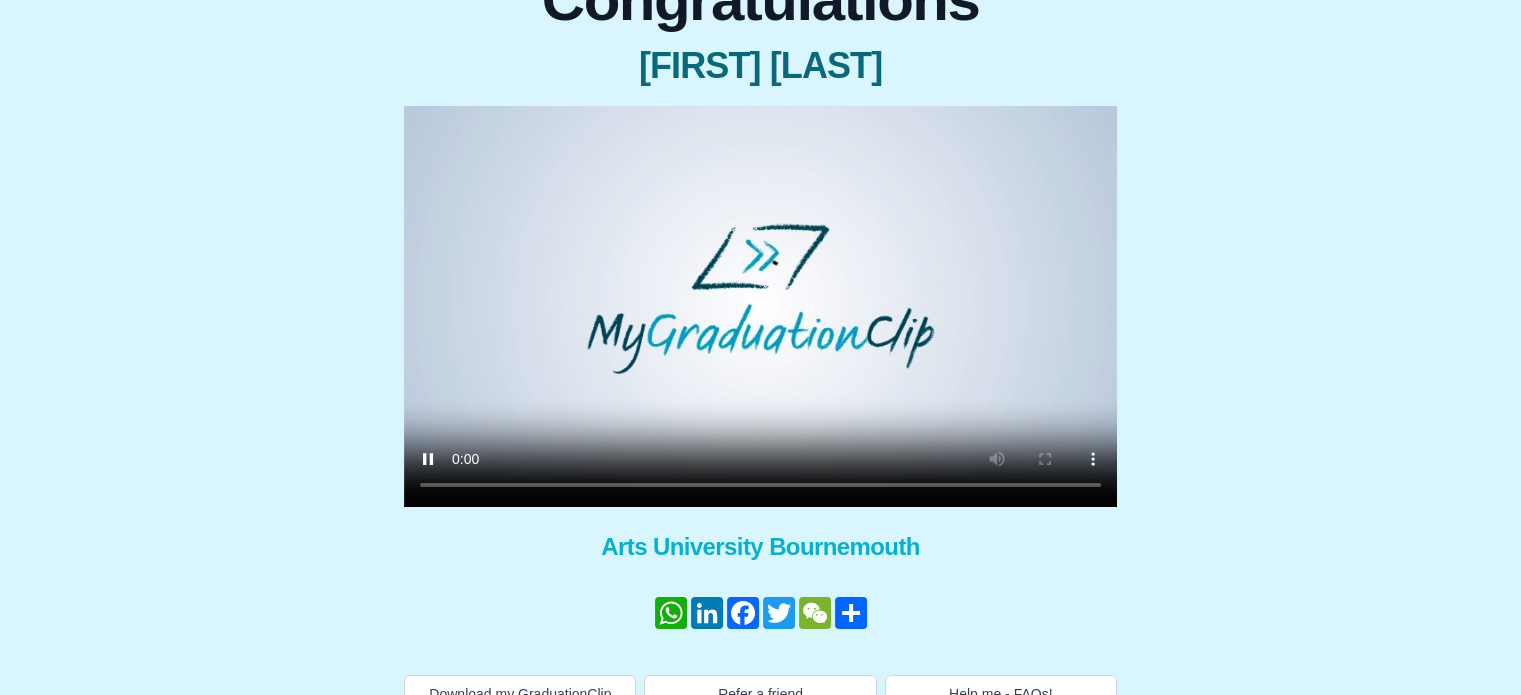 scroll, scrollTop: 256, scrollLeft: 0, axis: vertical 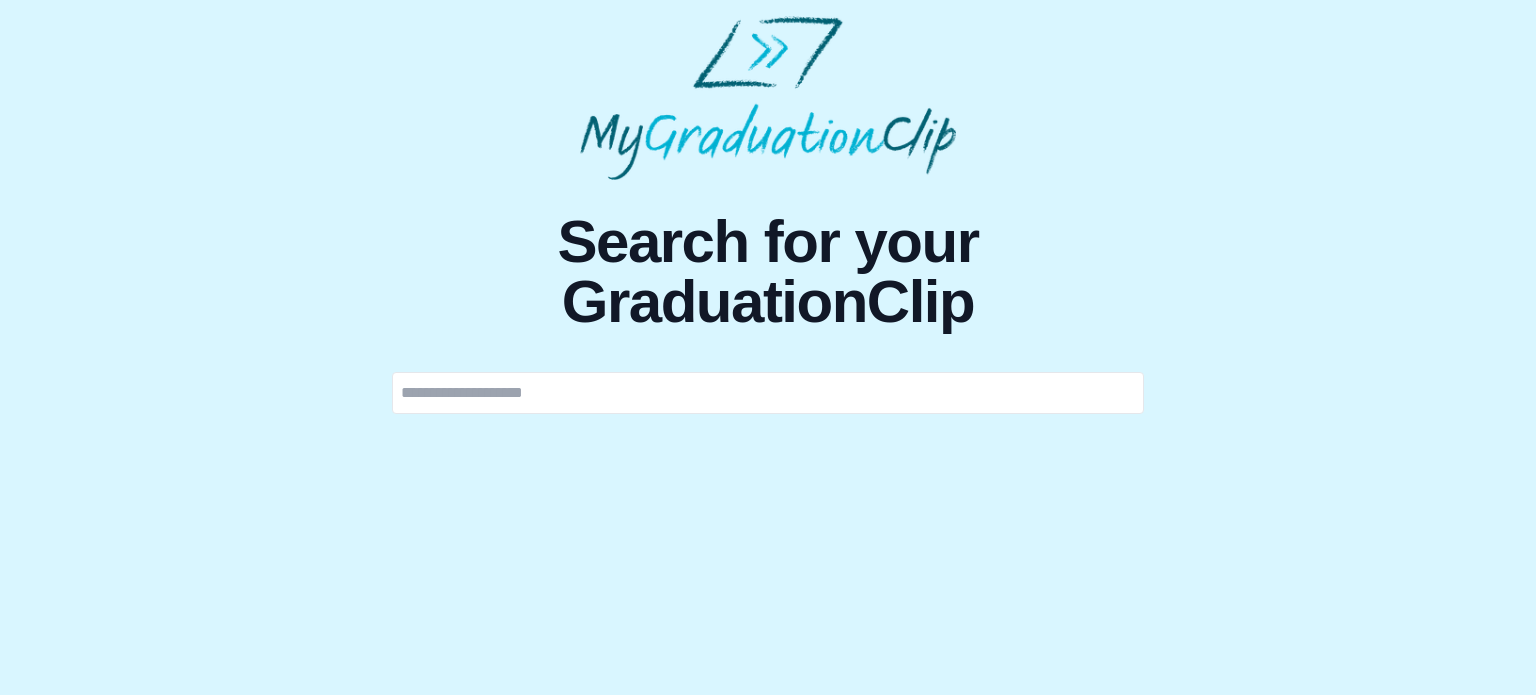click at bounding box center (768, 393) 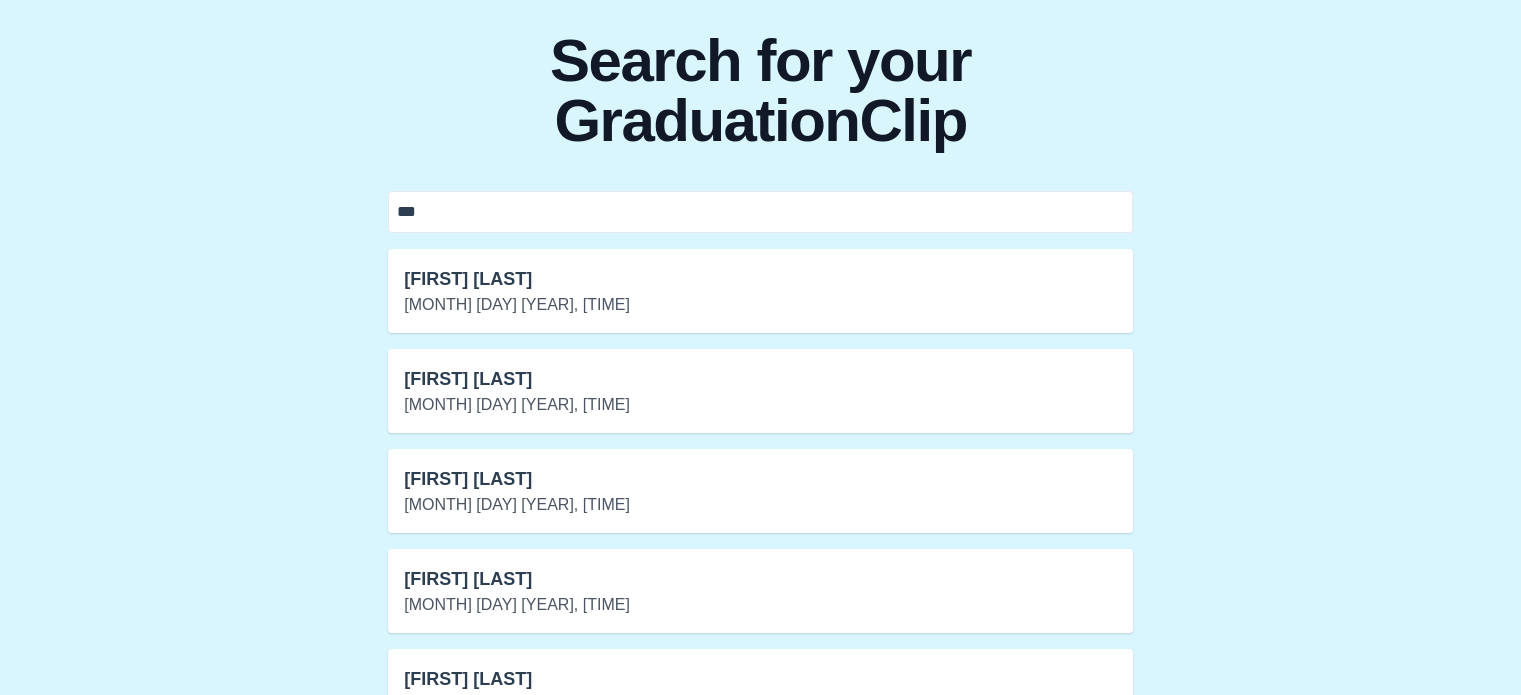 scroll, scrollTop: 0, scrollLeft: 0, axis: both 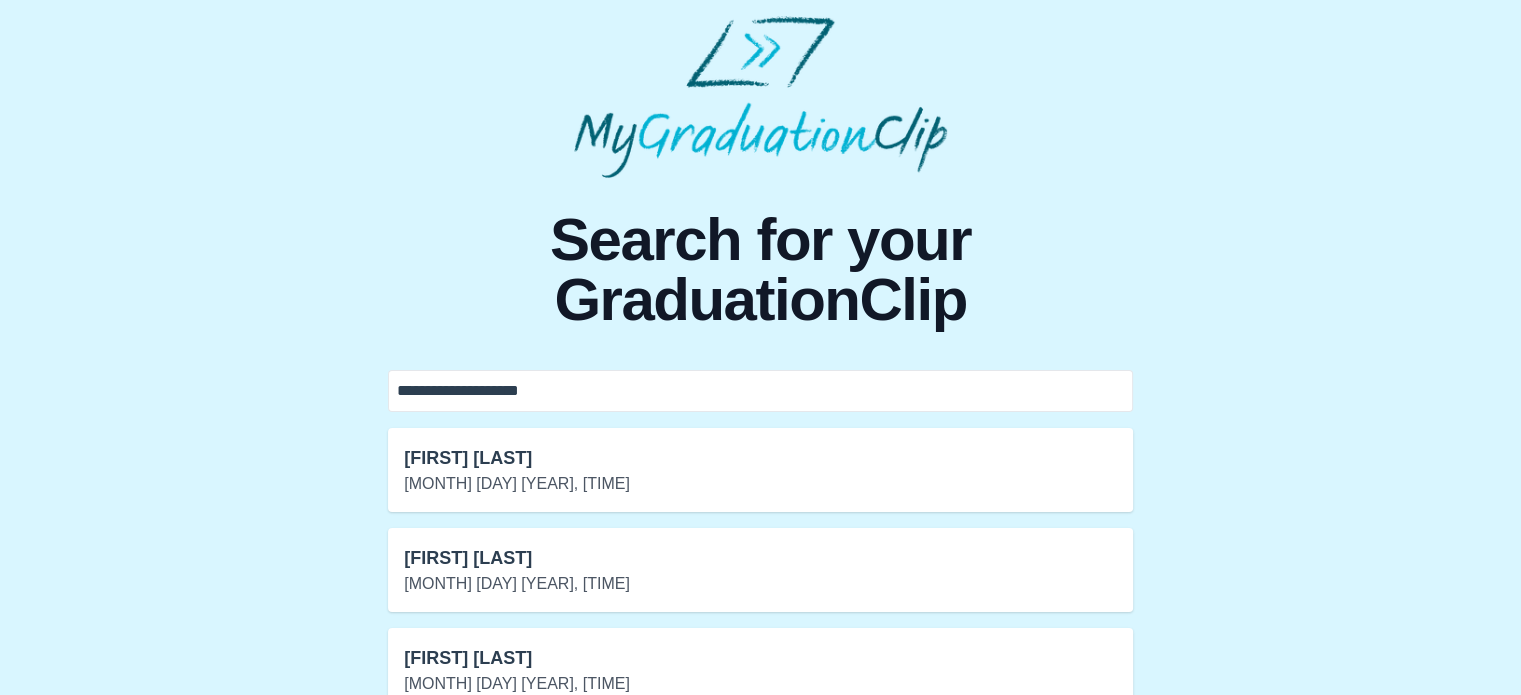 type on "**********" 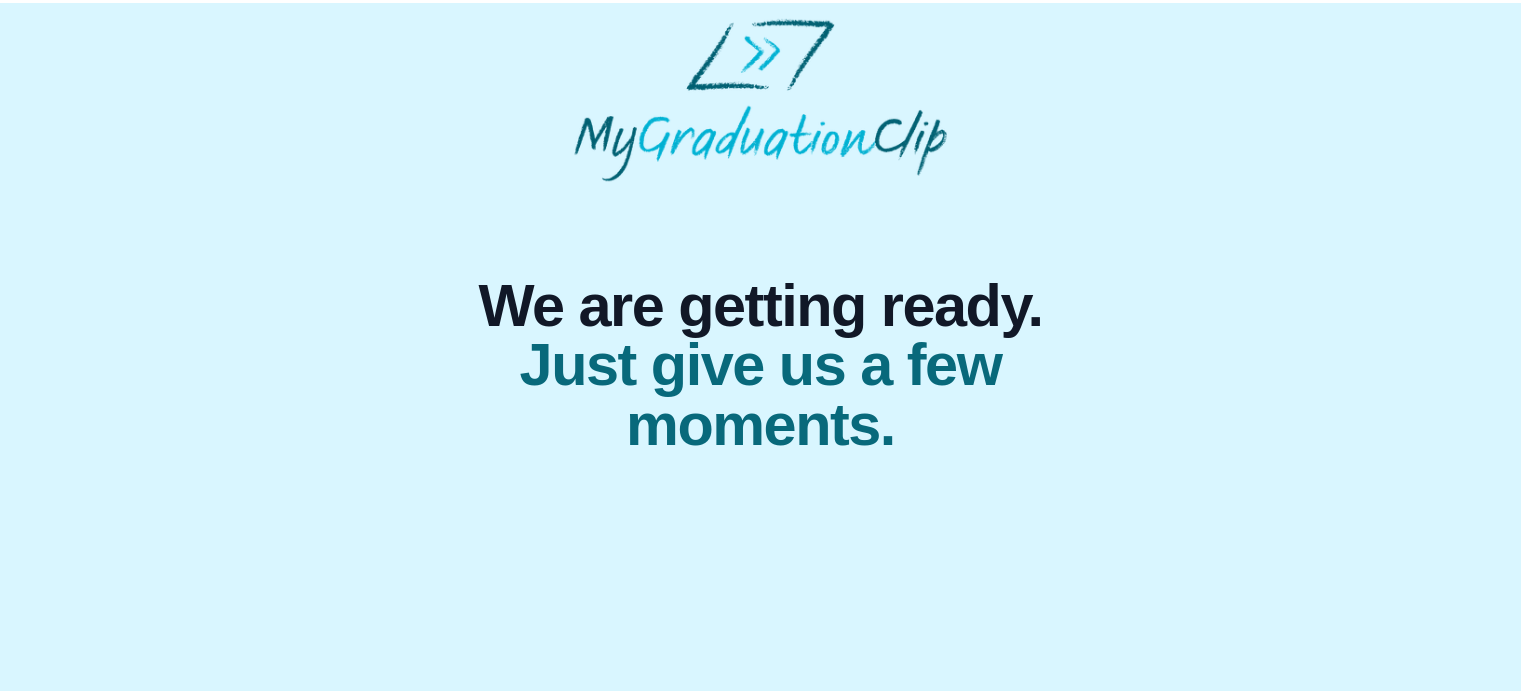 scroll, scrollTop: 0, scrollLeft: 0, axis: both 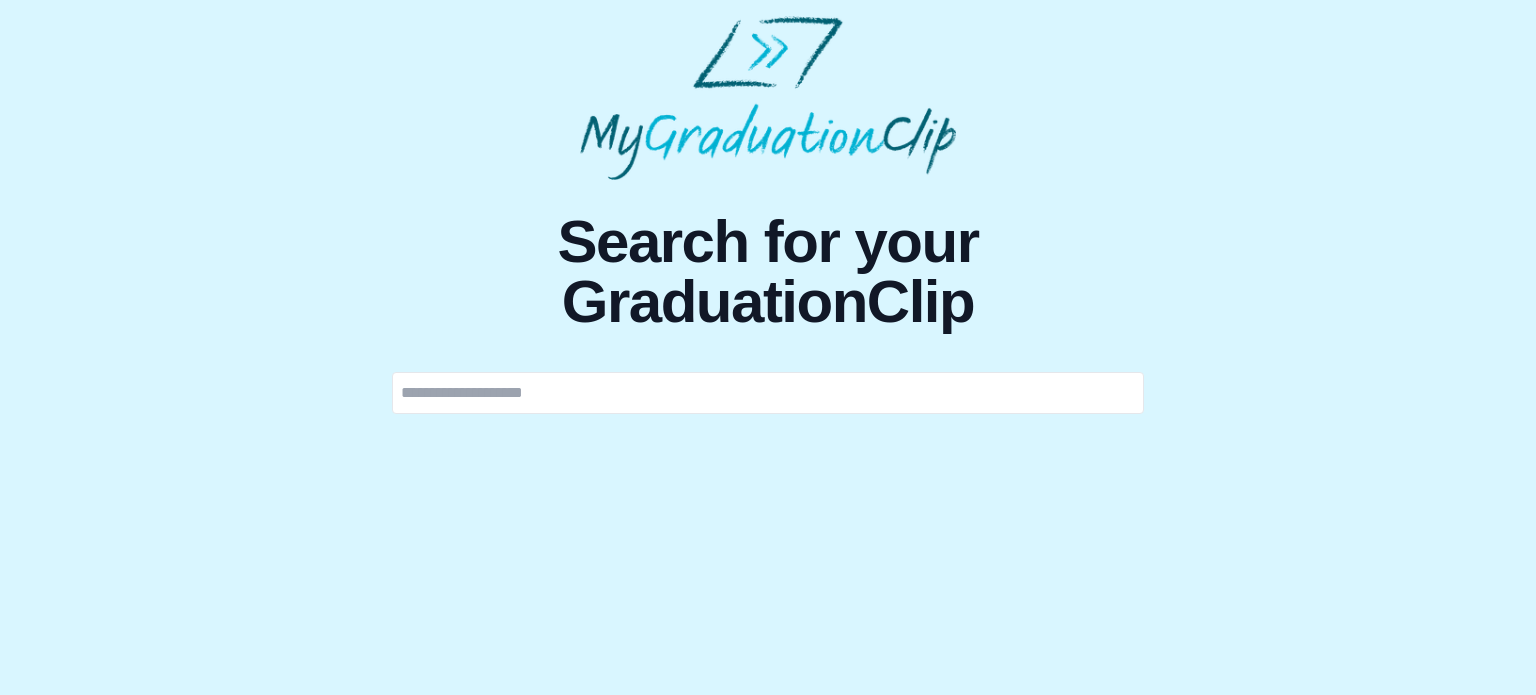 click at bounding box center [768, 393] 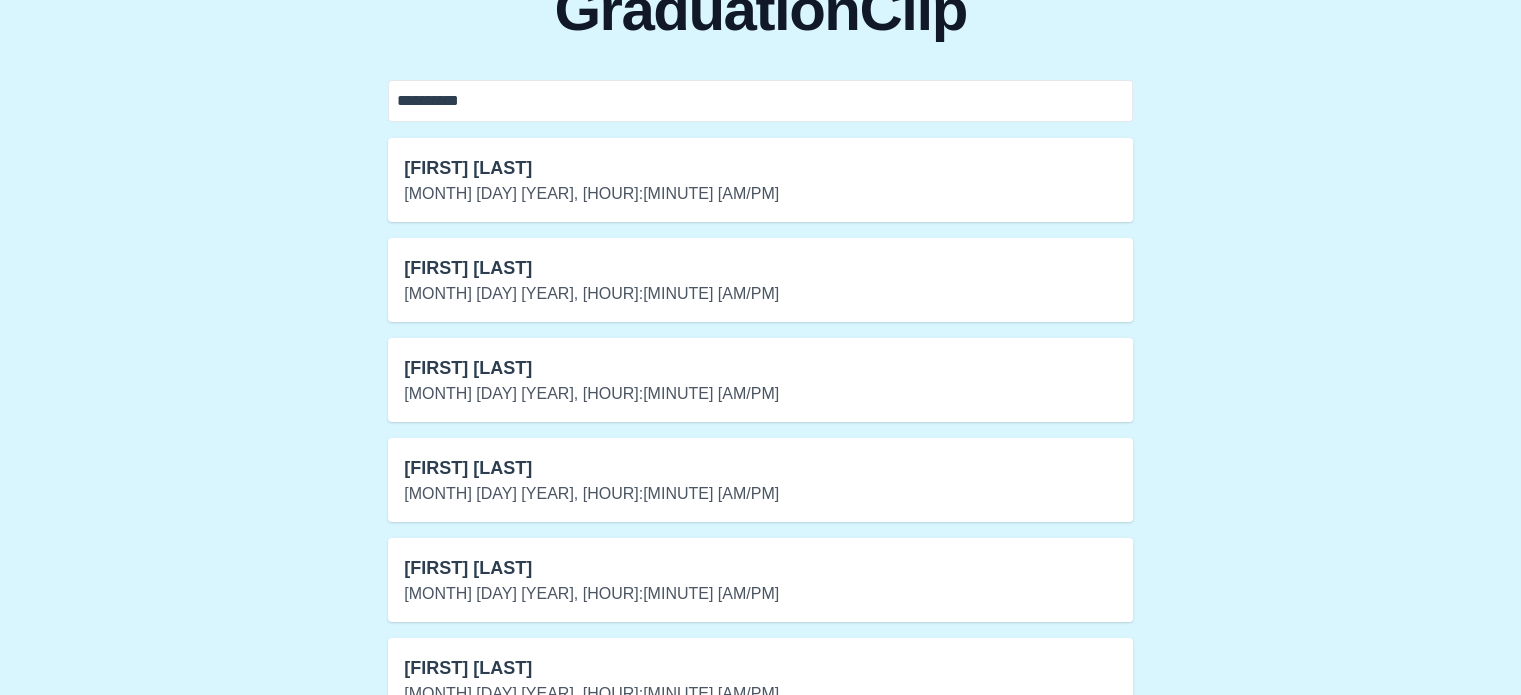 scroll, scrollTop: 236, scrollLeft: 0, axis: vertical 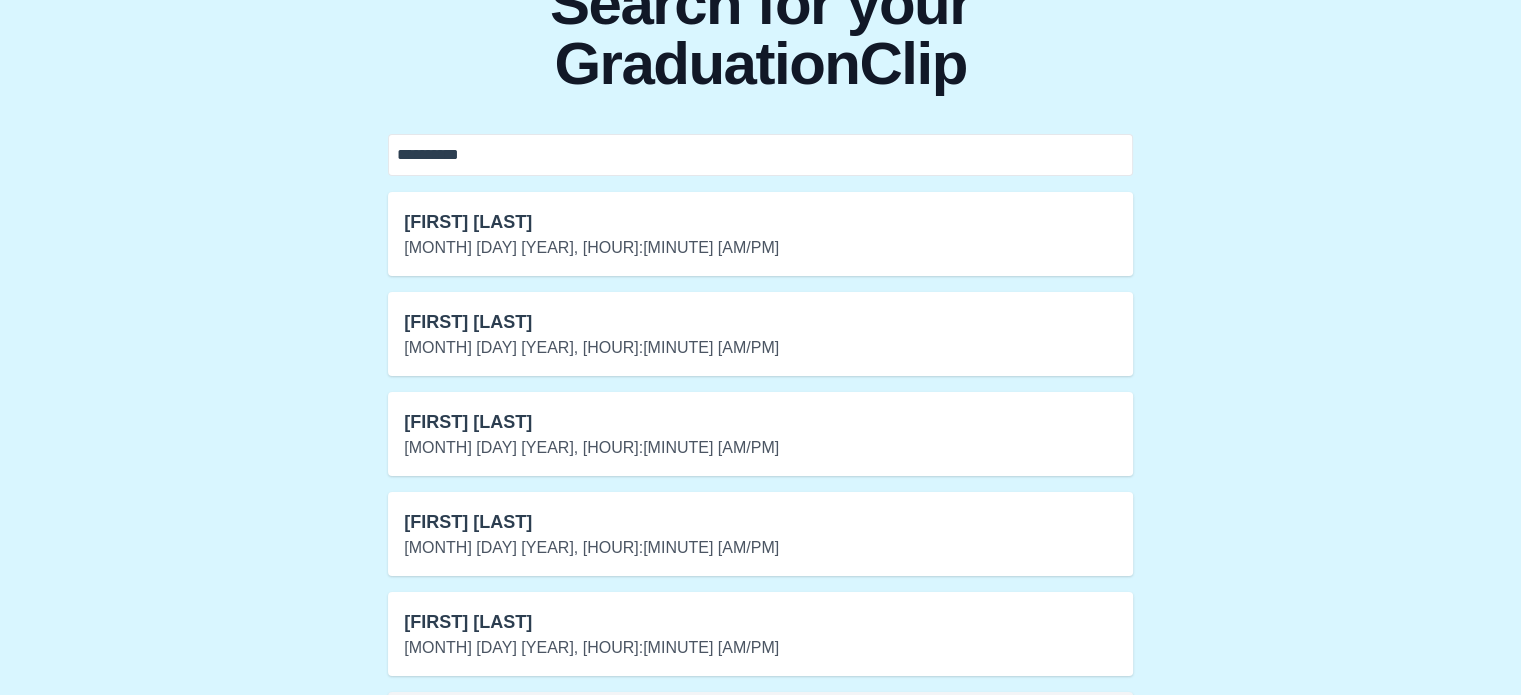 type on "*********" 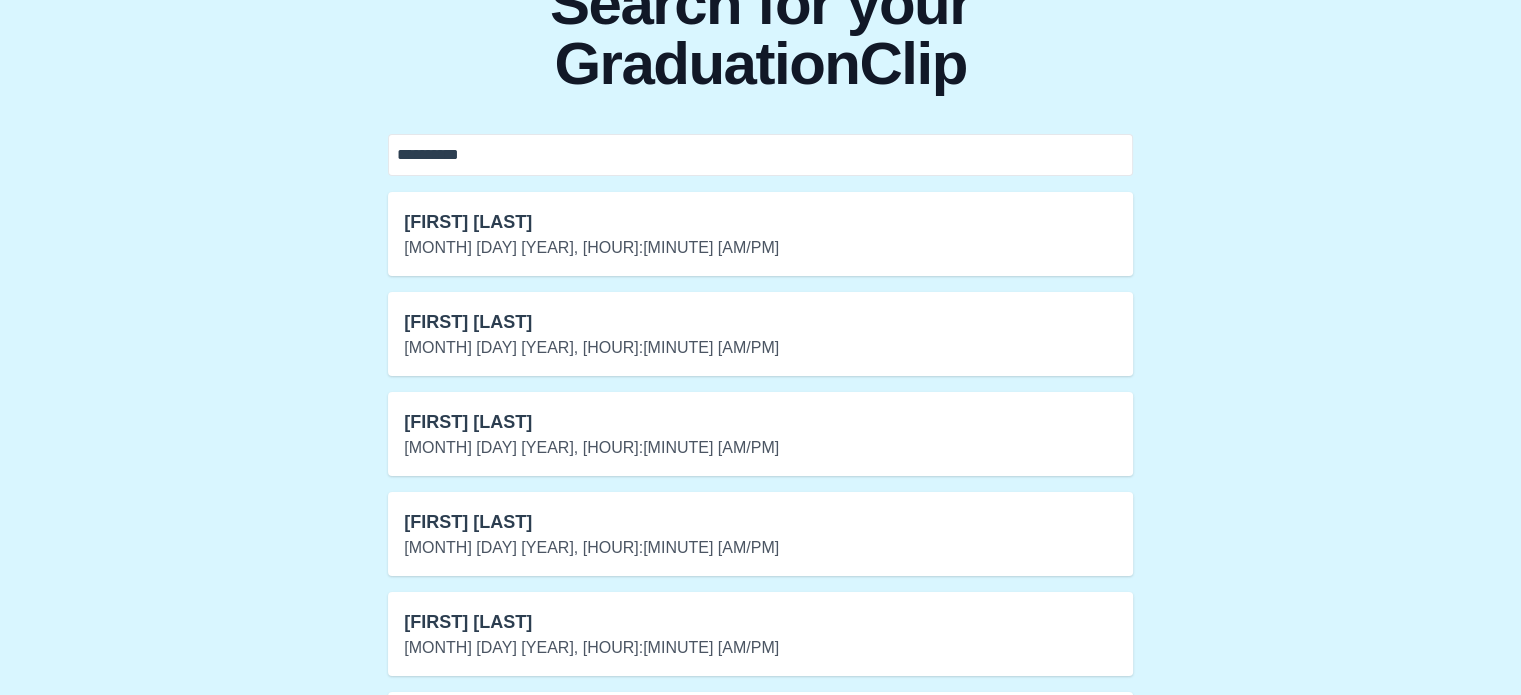 click on "Search for your GraduationClip ********* SAMIYA TAK July 24th 2025, 2:00 pm SAMUEL SMITH July 24th 2025, 2:00 pm SADIA SAMSUDDOHA July 24th 2025, 2:00 pm SAMUEL WILKINSON July 24th 2025, 2:00 pm SAMUEL KITCHEN July 24th 2025, 2:00 pm SAMUEL COATES July 25th 2025, 10:30 am DIAMOND-RHENE PARILLON-SAMUEL July 25th 2025, 10:30 am SAMUEL CRUMPLER July 25th 2025, 10:30 am SAMANTHA WHITE July 25th 2025, 10:30 am SHIORI ASAMI July 25th 2025, 10:30 am SAMANTHA HAWES July 24th 2025, 10:30 am D'ISLAND SAMPSON GORDON July 24th 2025, 10:30 am SAMANTHA BOLLOM July 24th 2025, 10:30 am SAMUEL JACKSON July 24th 2025, 10:30 am" at bounding box center (760, 775) 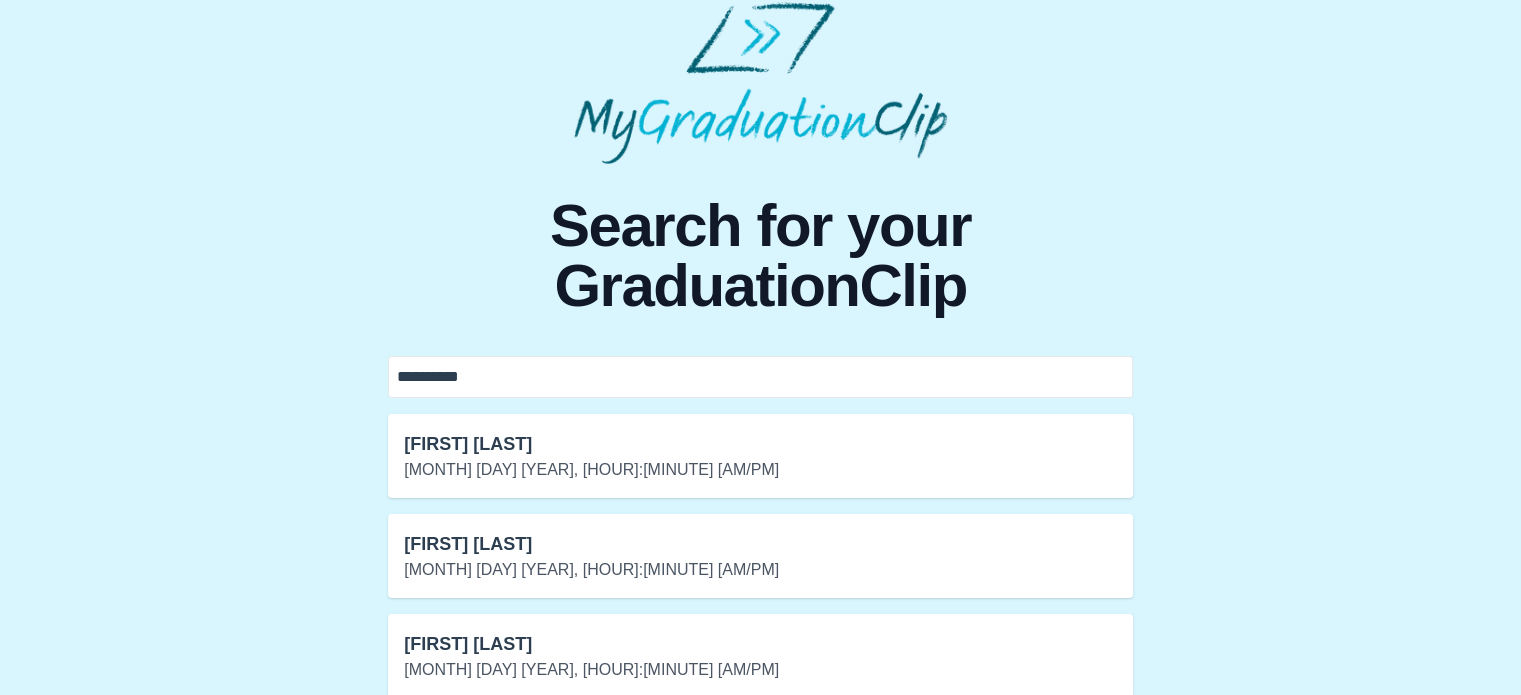 scroll, scrollTop: 0, scrollLeft: 0, axis: both 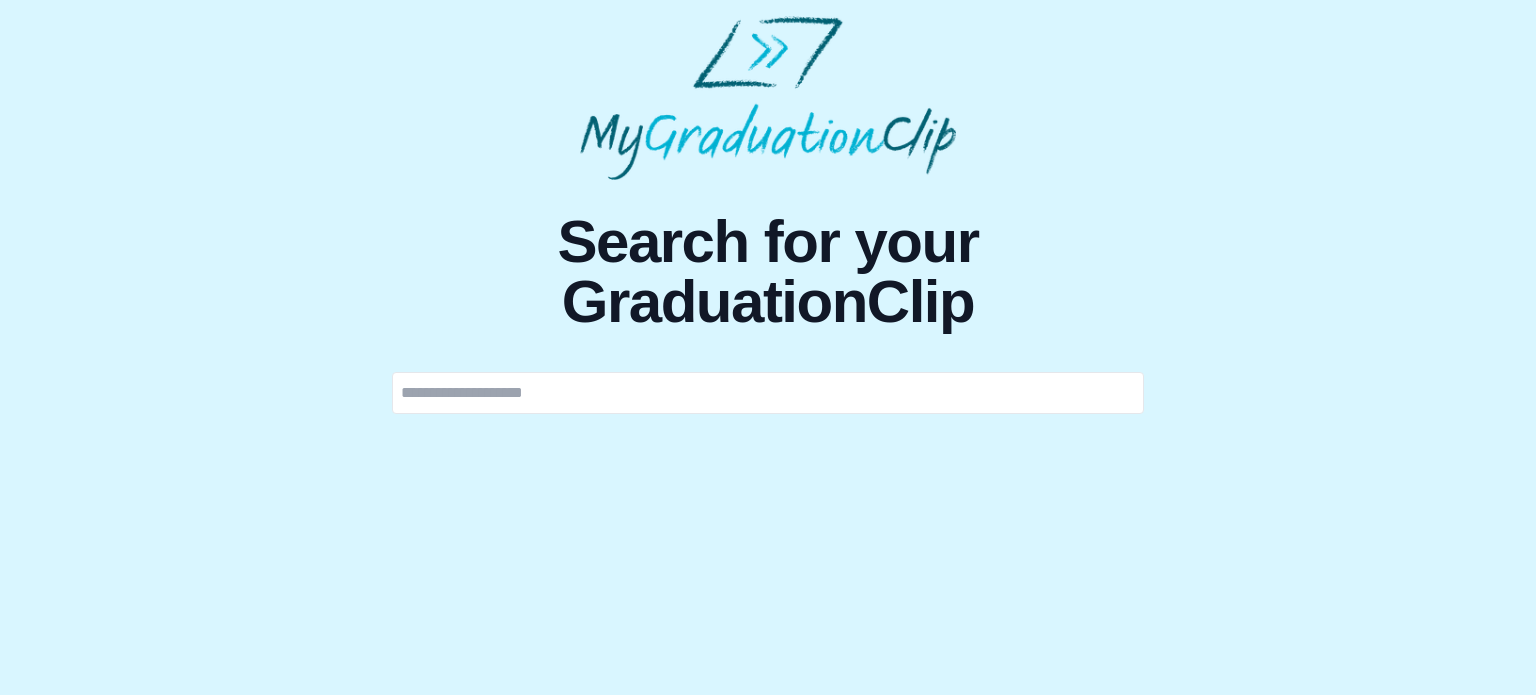 click at bounding box center [768, 393] 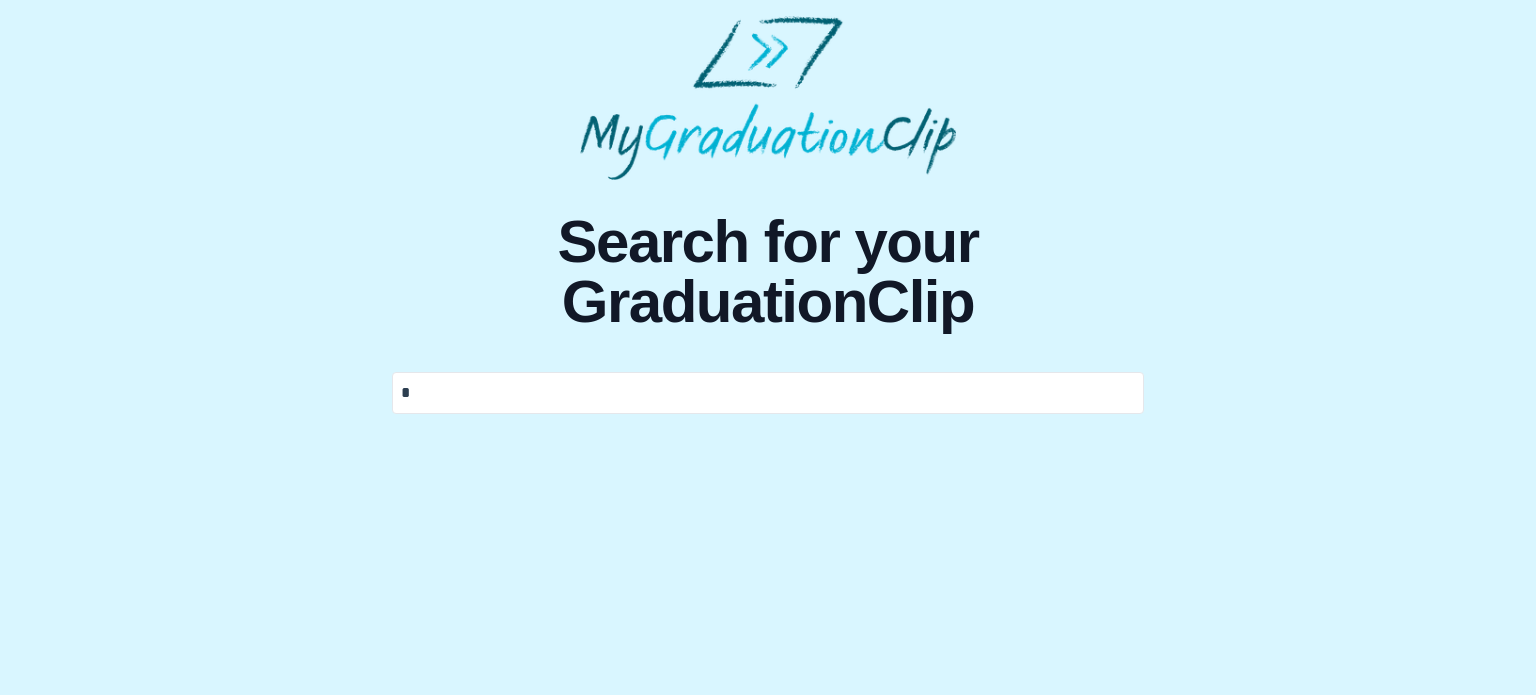 click on "*" at bounding box center (768, 393) 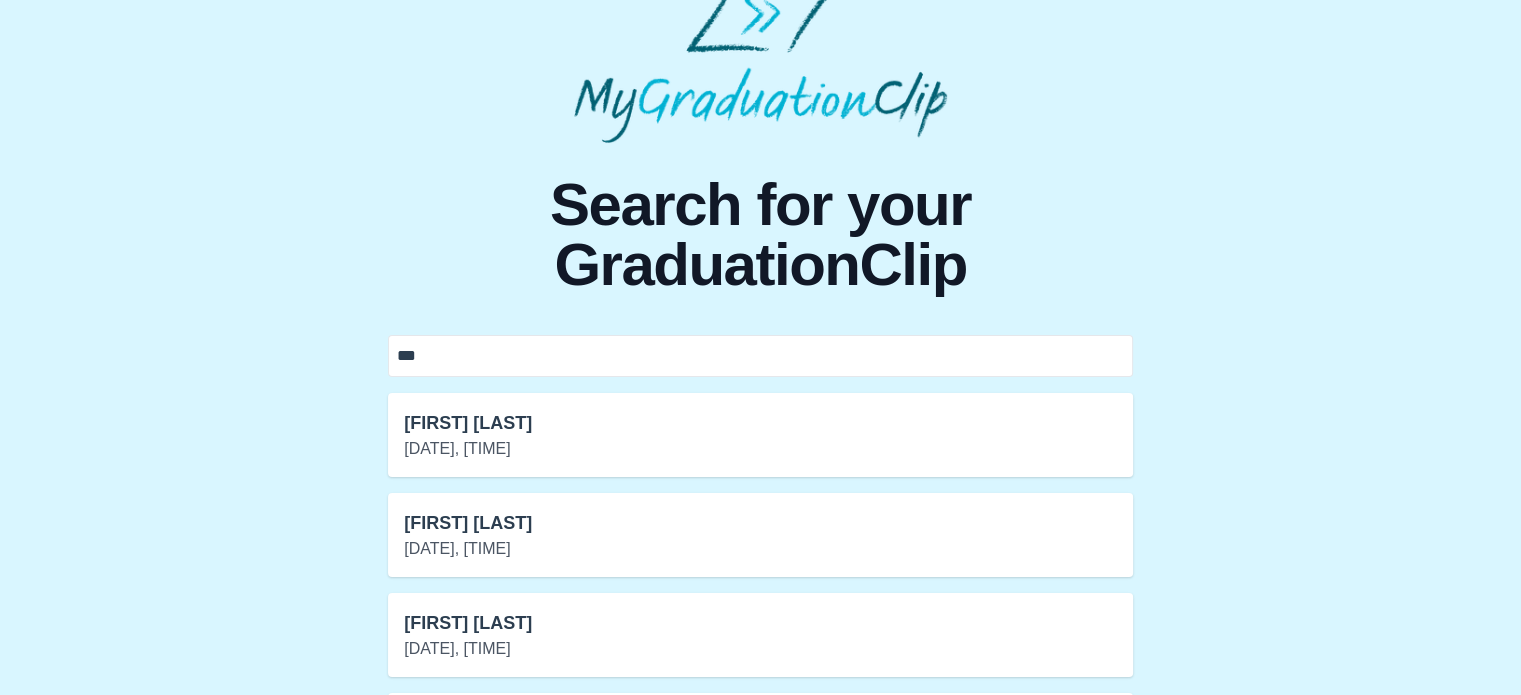 scroll, scrollTop: 0, scrollLeft: 0, axis: both 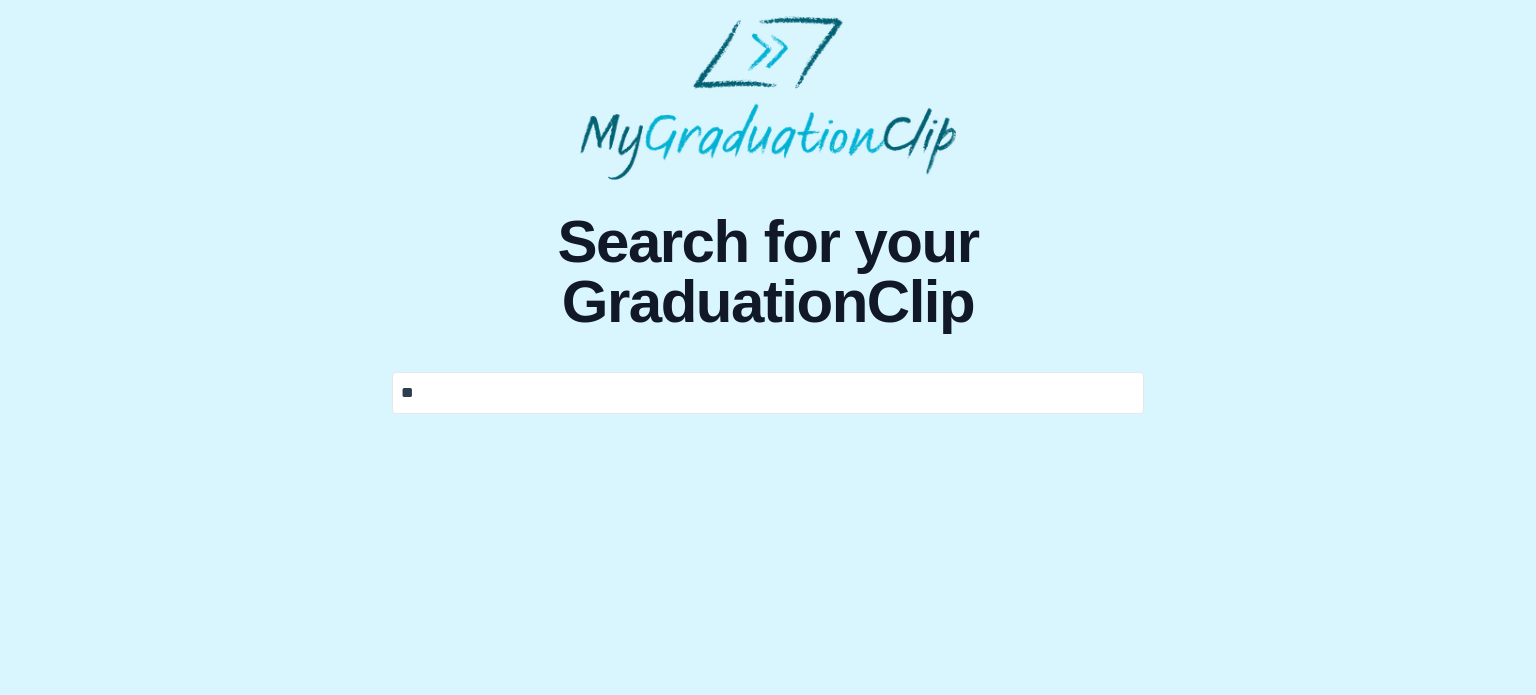 type on "*" 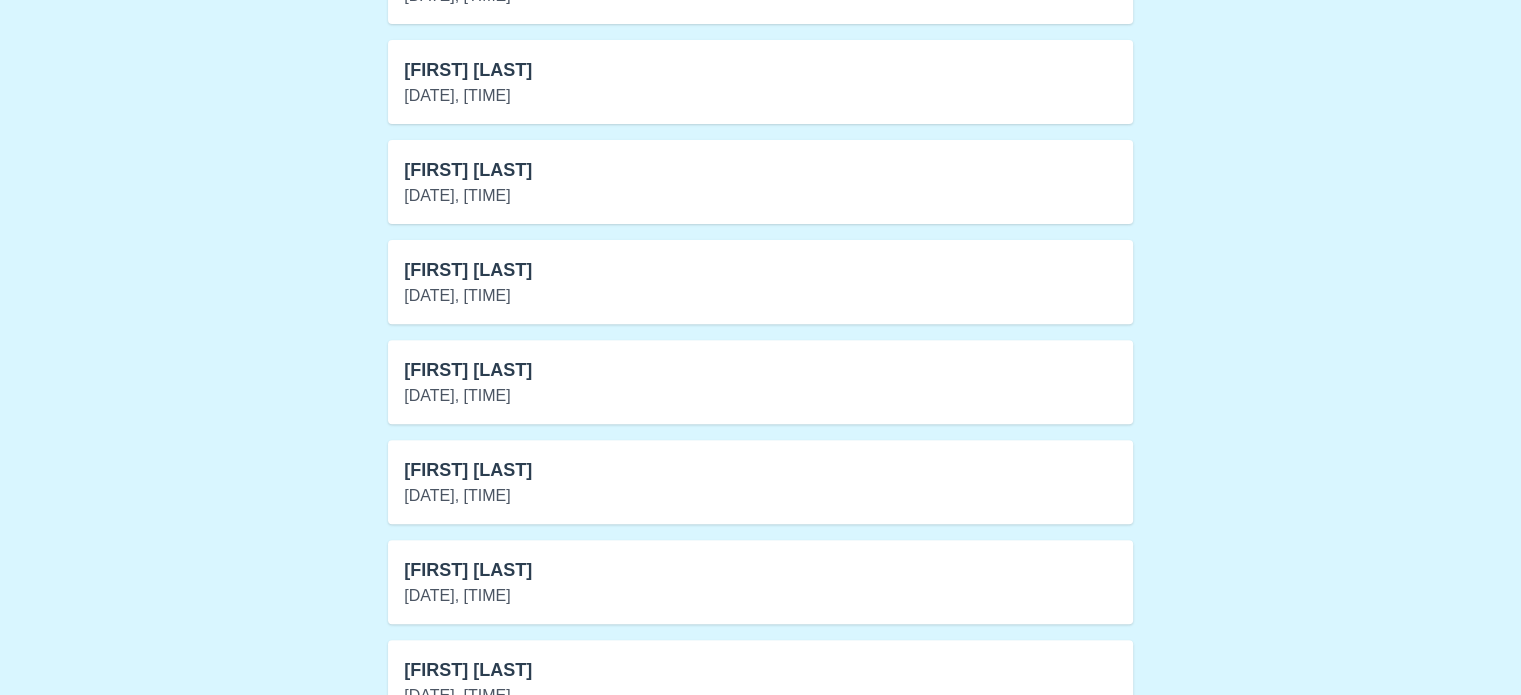 scroll, scrollTop: 688, scrollLeft: 0, axis: vertical 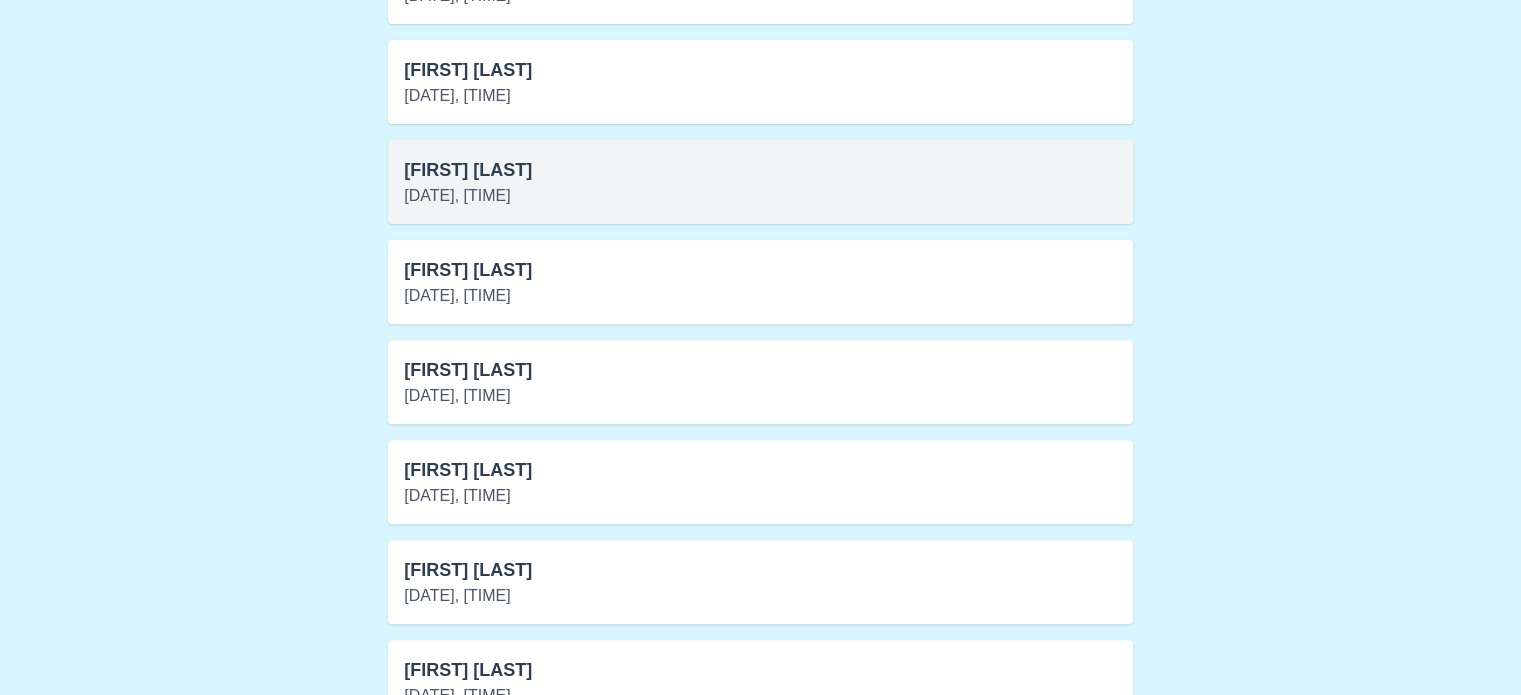 type on "****" 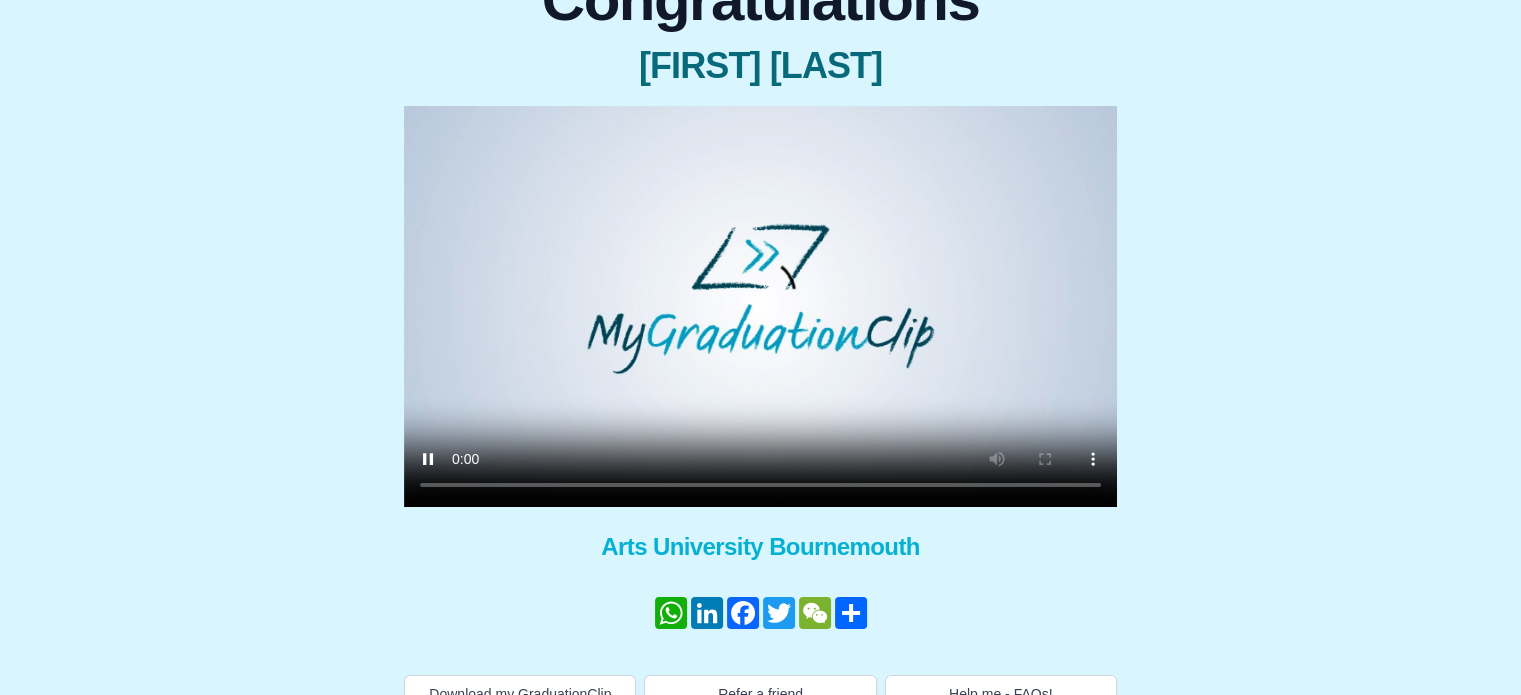 scroll, scrollTop: 256, scrollLeft: 0, axis: vertical 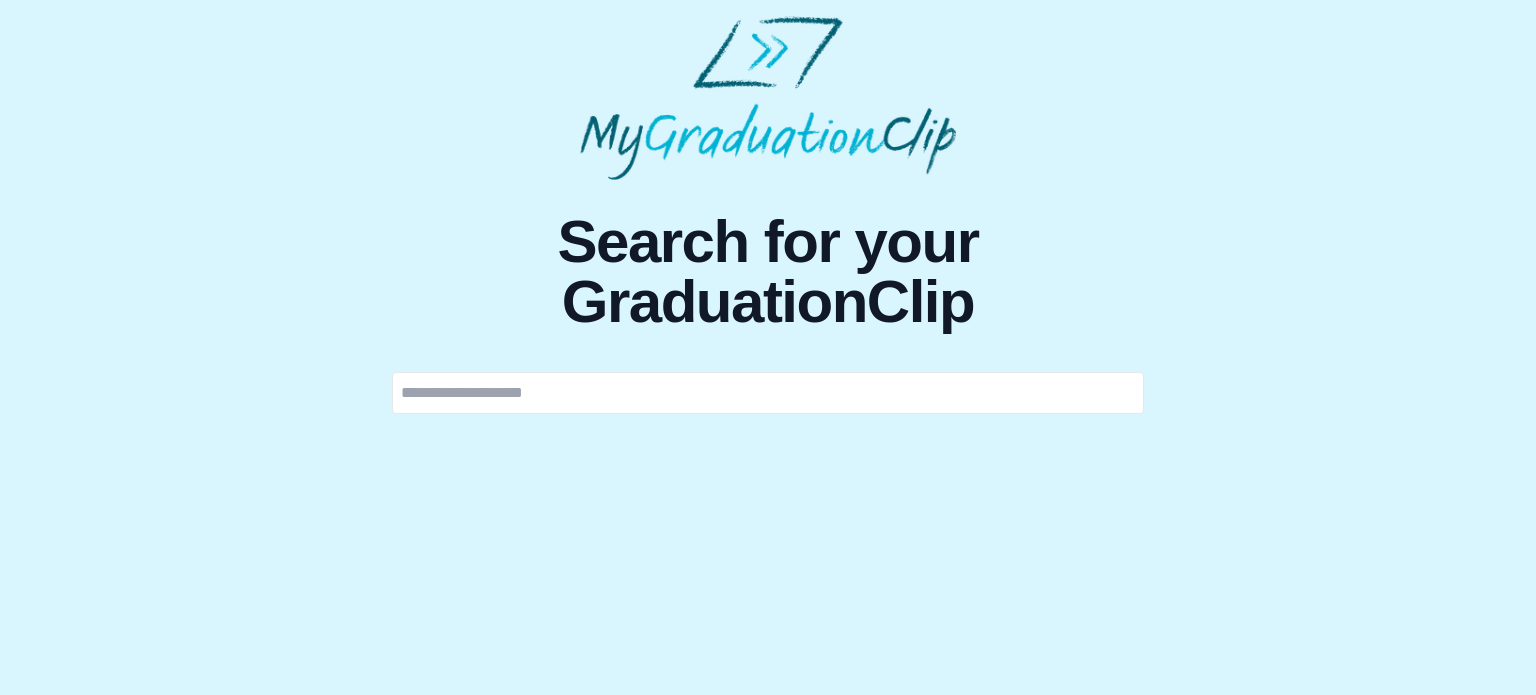 click at bounding box center [768, 393] 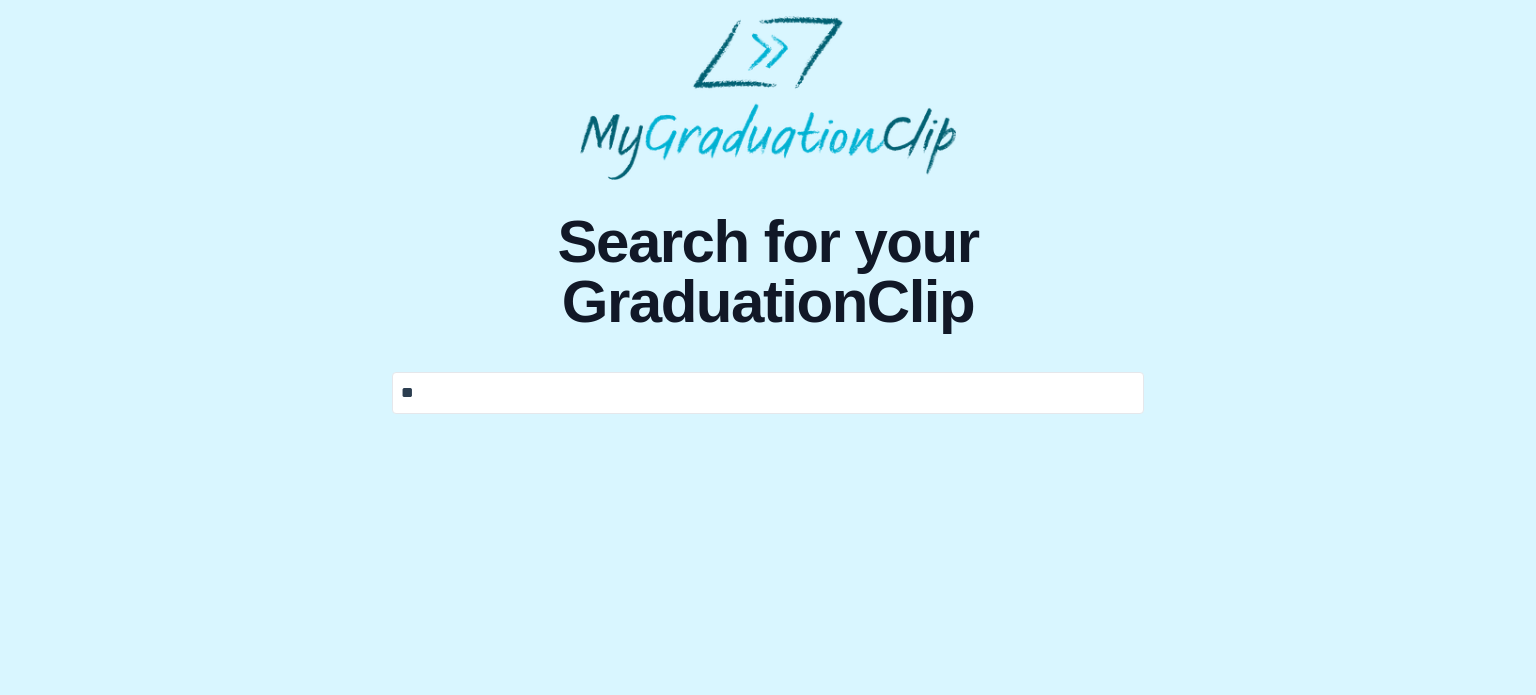 type on "*" 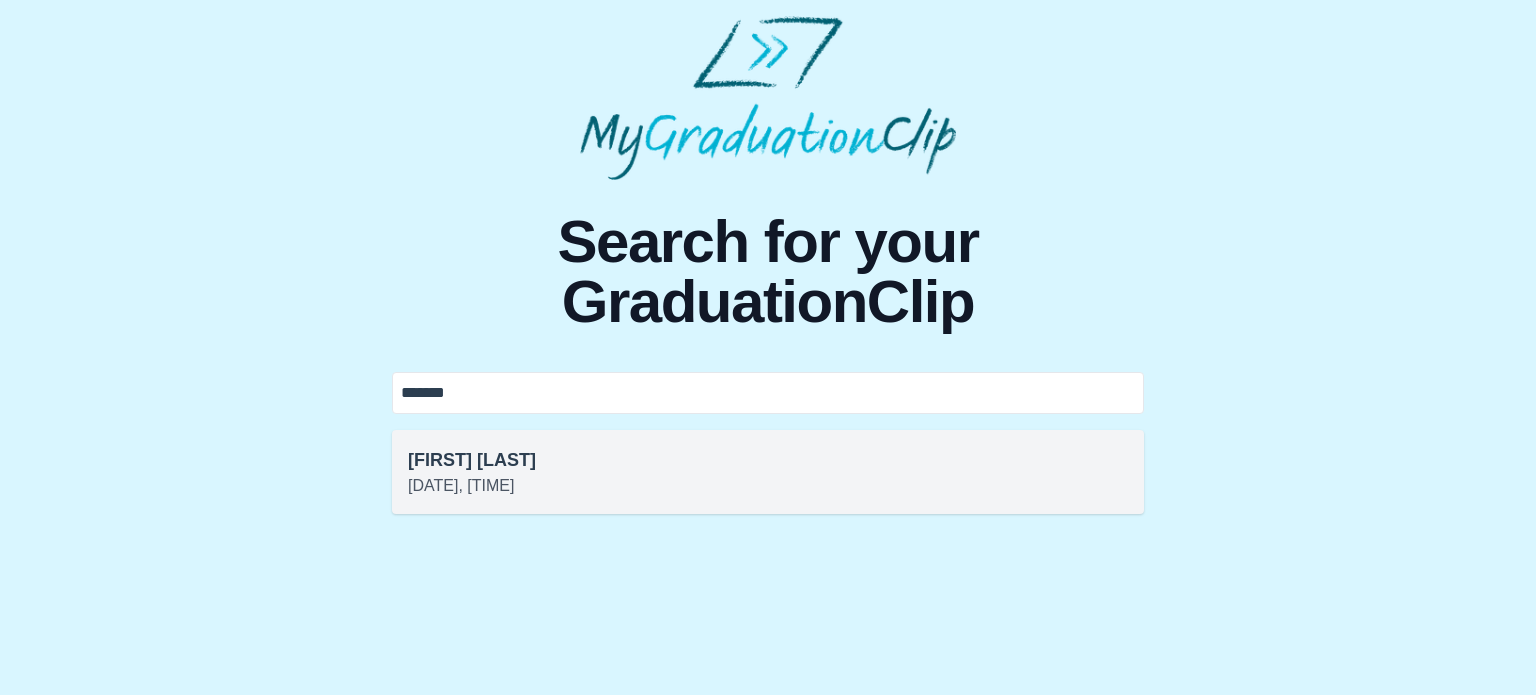 type on "*******" 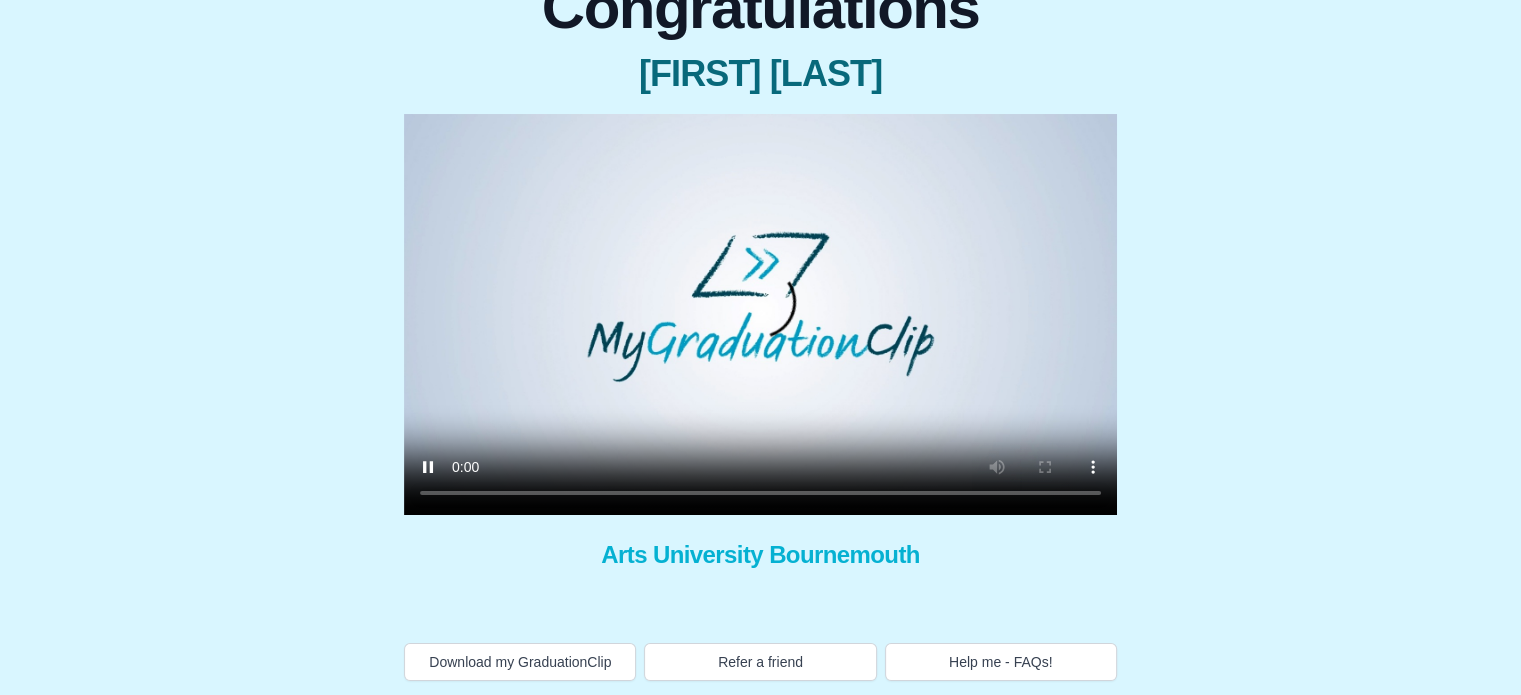 scroll, scrollTop: 217, scrollLeft: 0, axis: vertical 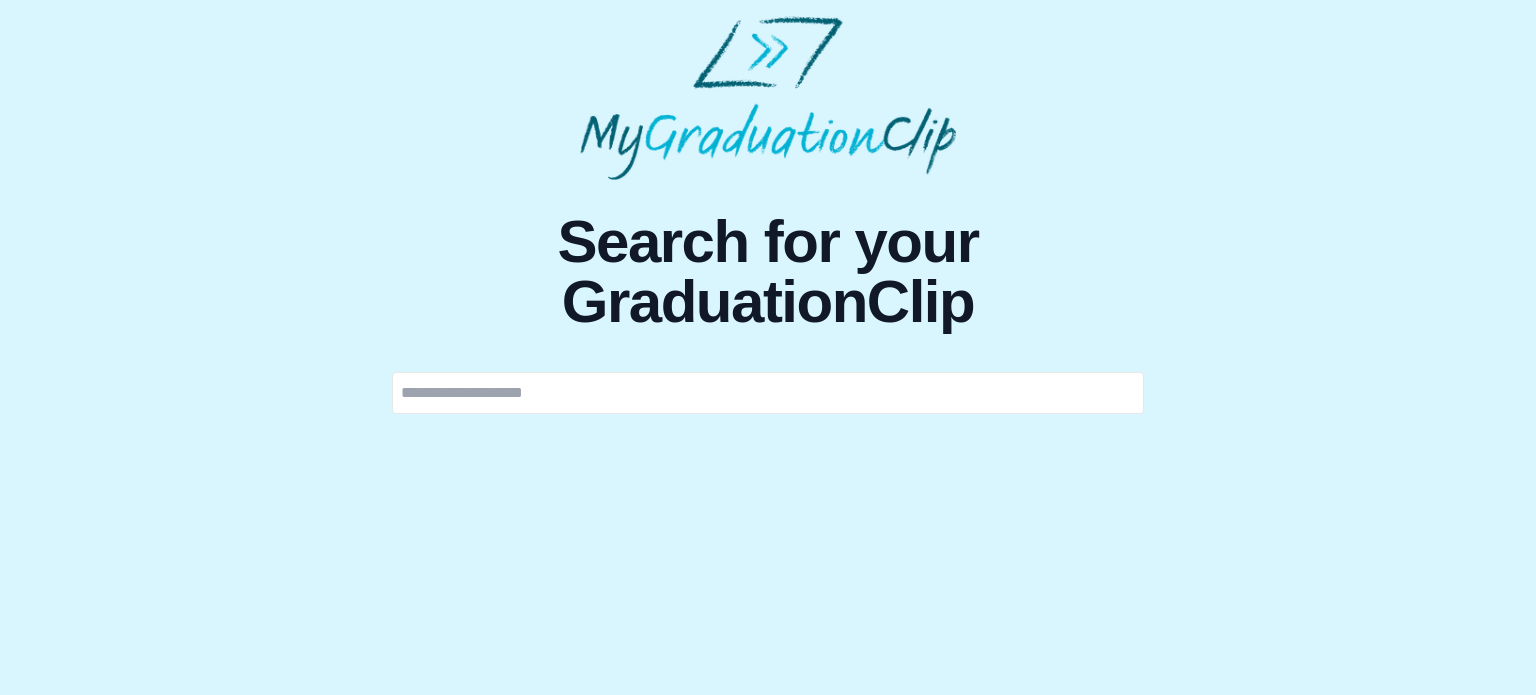 click at bounding box center [768, 393] 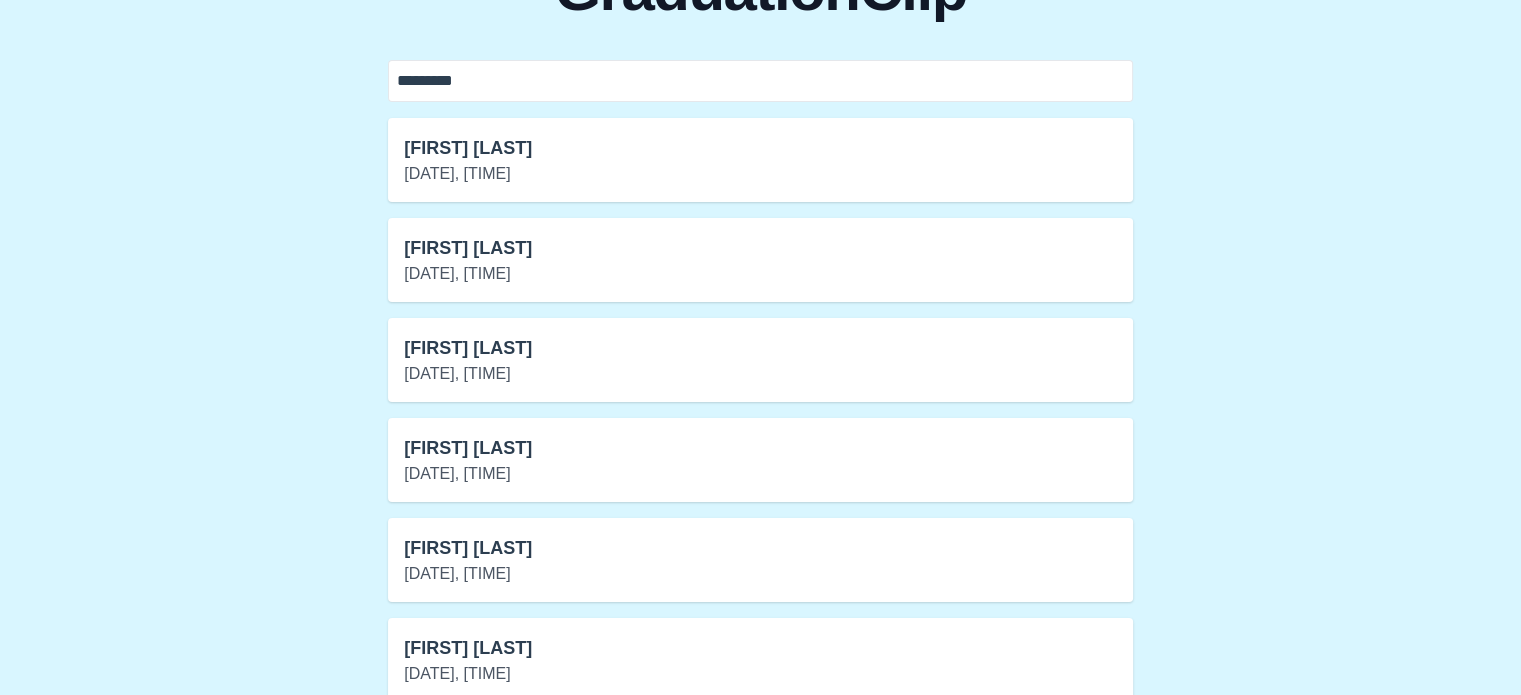 scroll, scrollTop: 314, scrollLeft: 0, axis: vertical 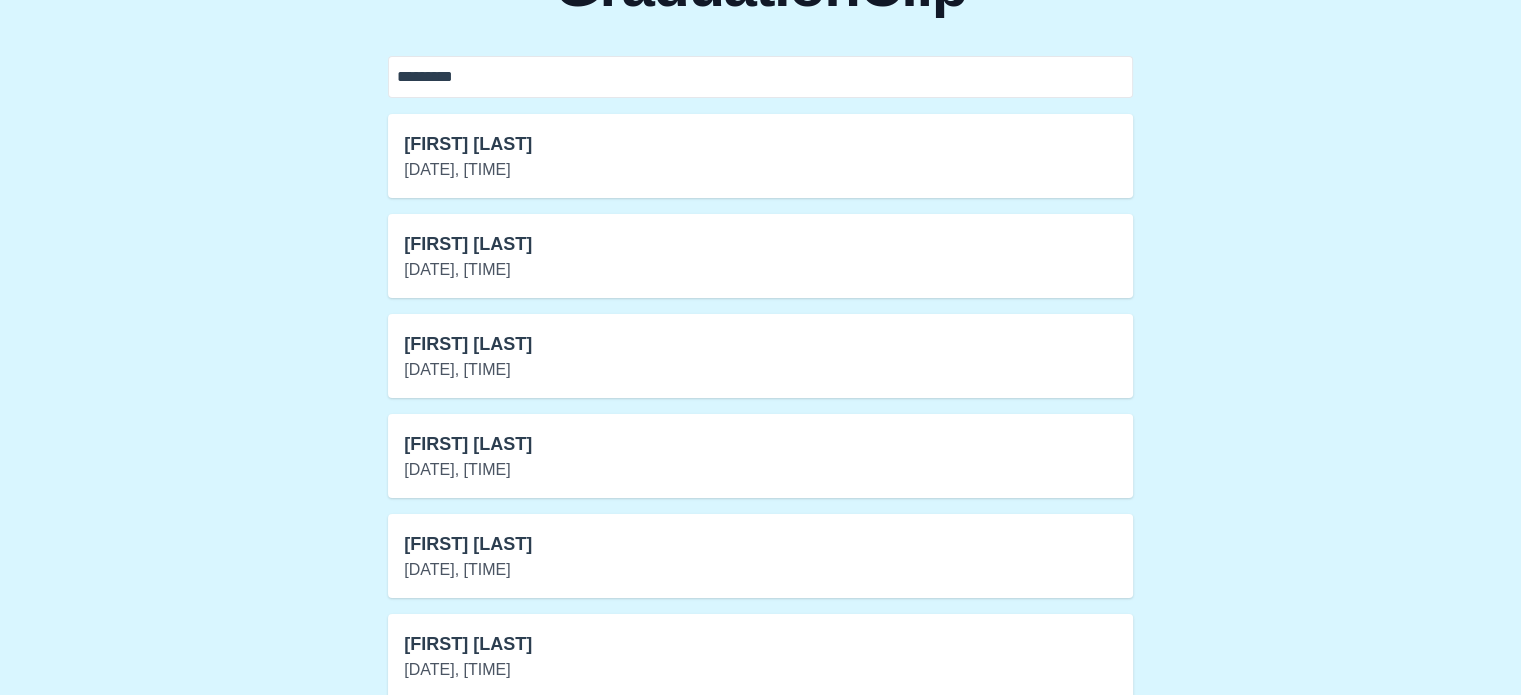 type on "*********" 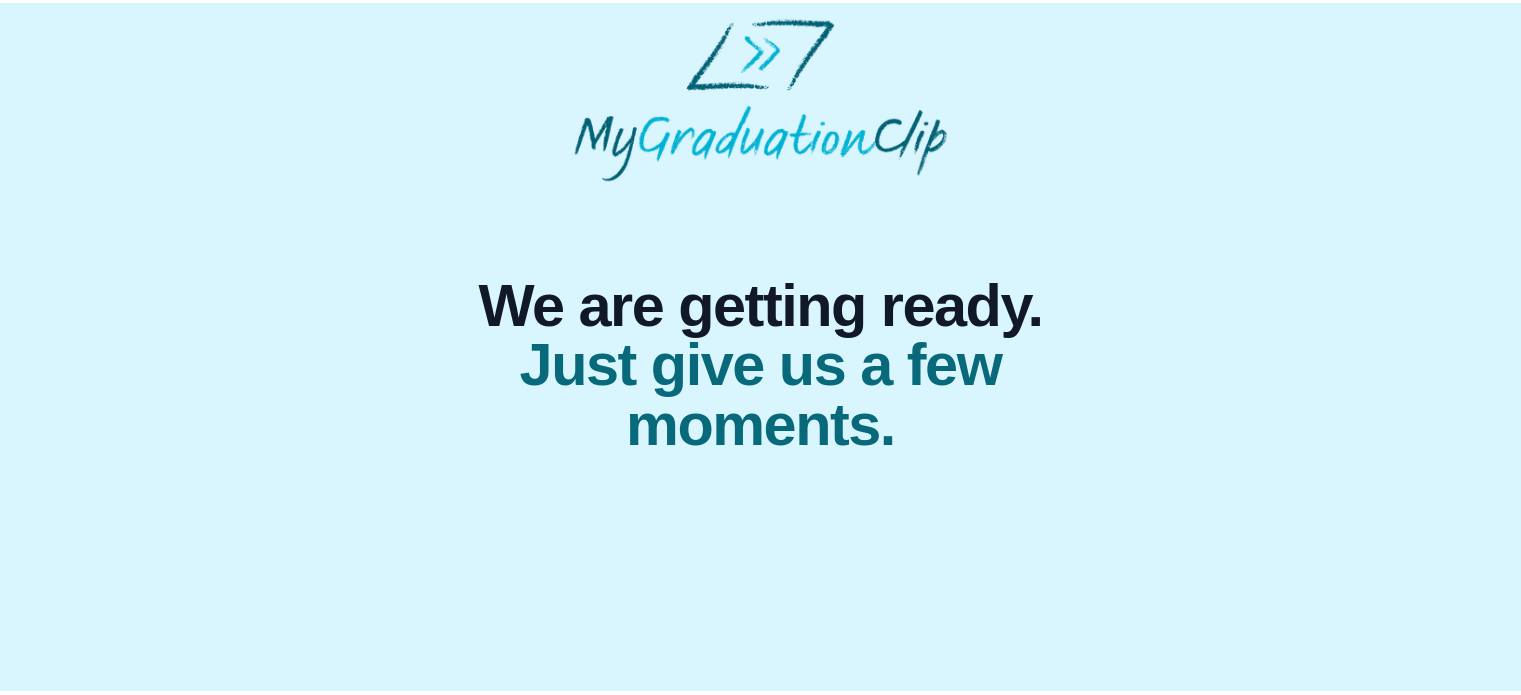 scroll, scrollTop: 0, scrollLeft: 0, axis: both 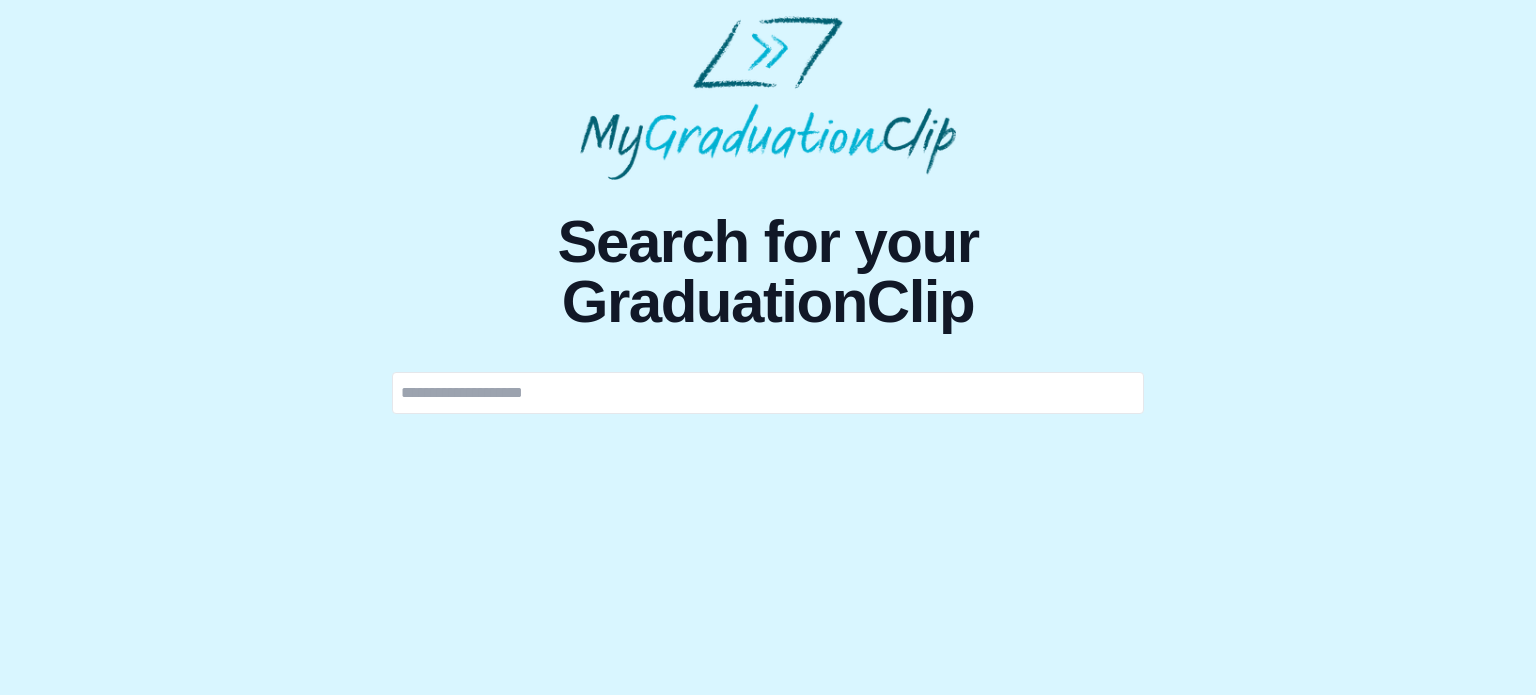 click at bounding box center [768, 393] 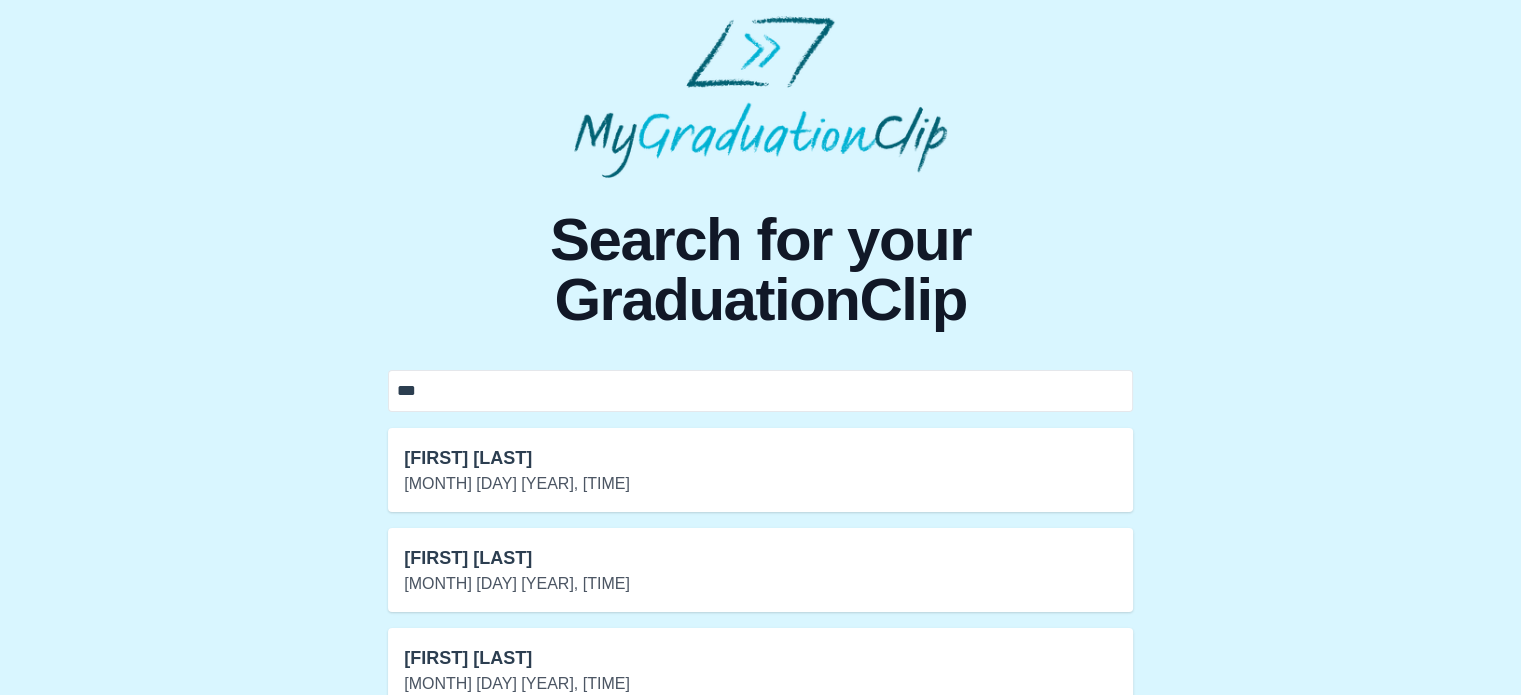 type on "***" 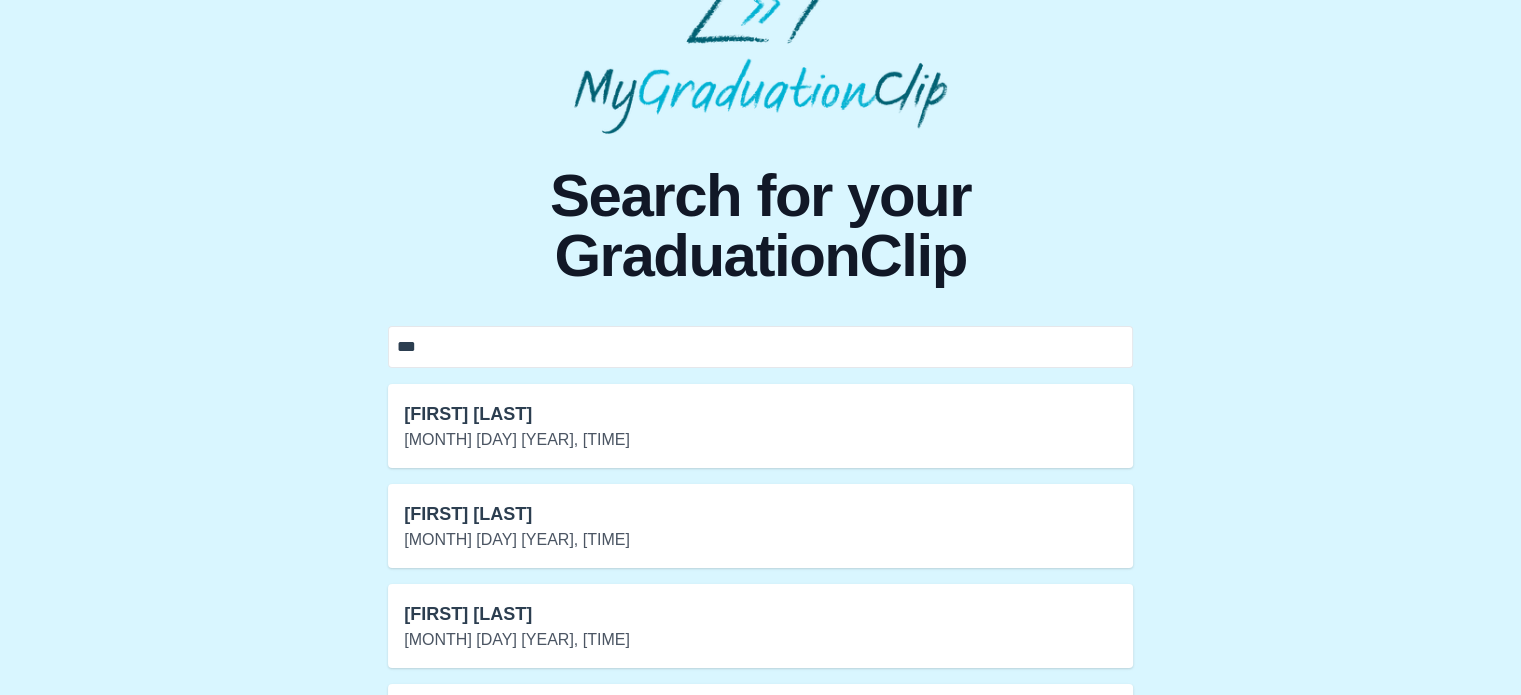 scroll, scrollTop: 40, scrollLeft: 0, axis: vertical 